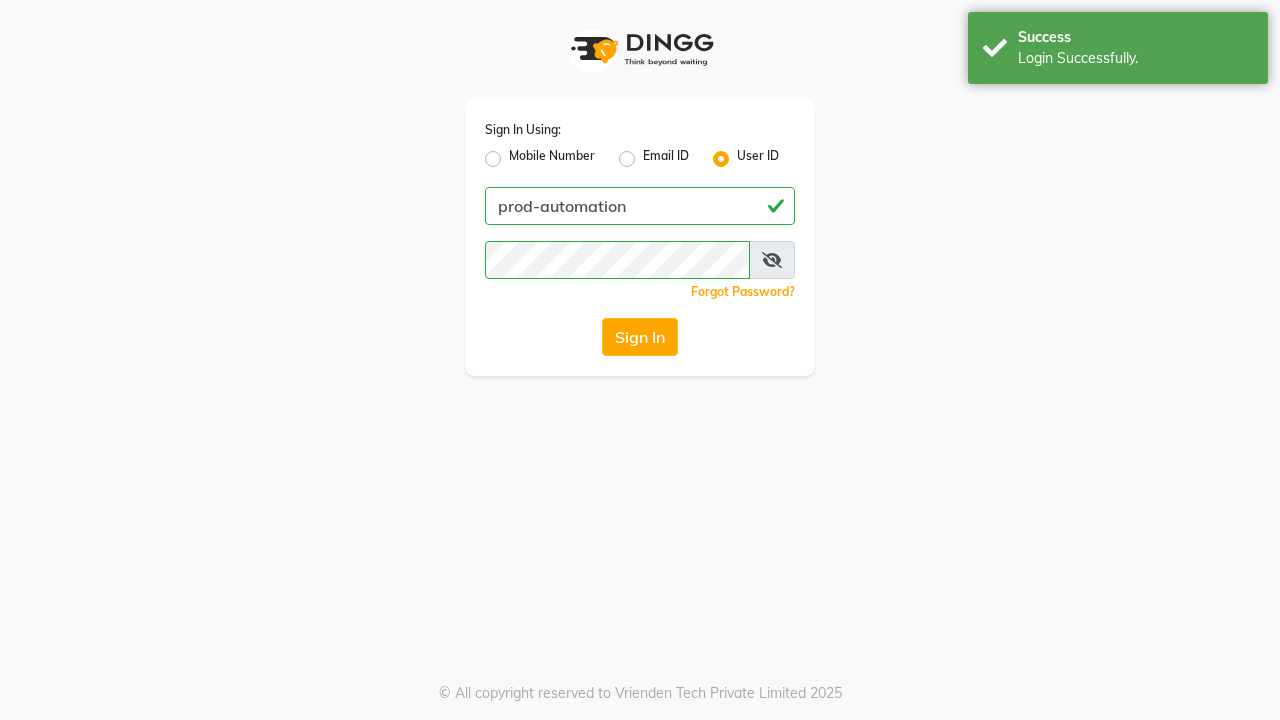 scroll, scrollTop: 0, scrollLeft: 0, axis: both 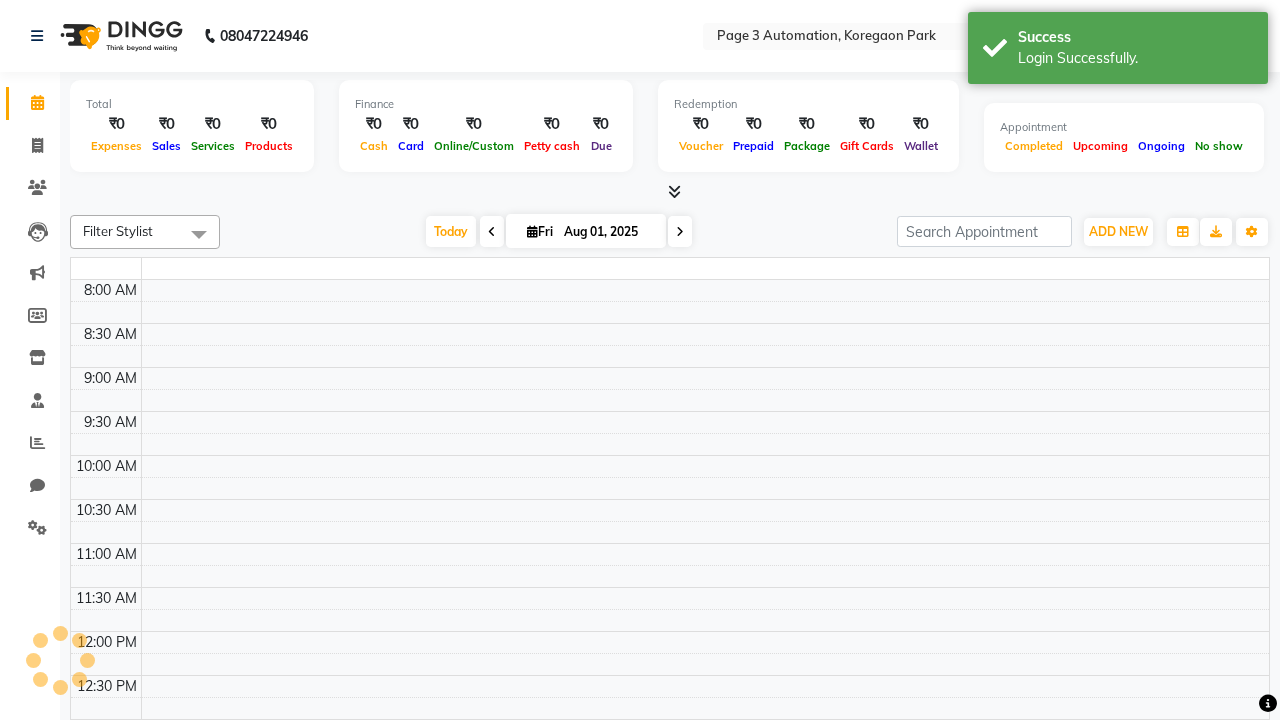 select on "en" 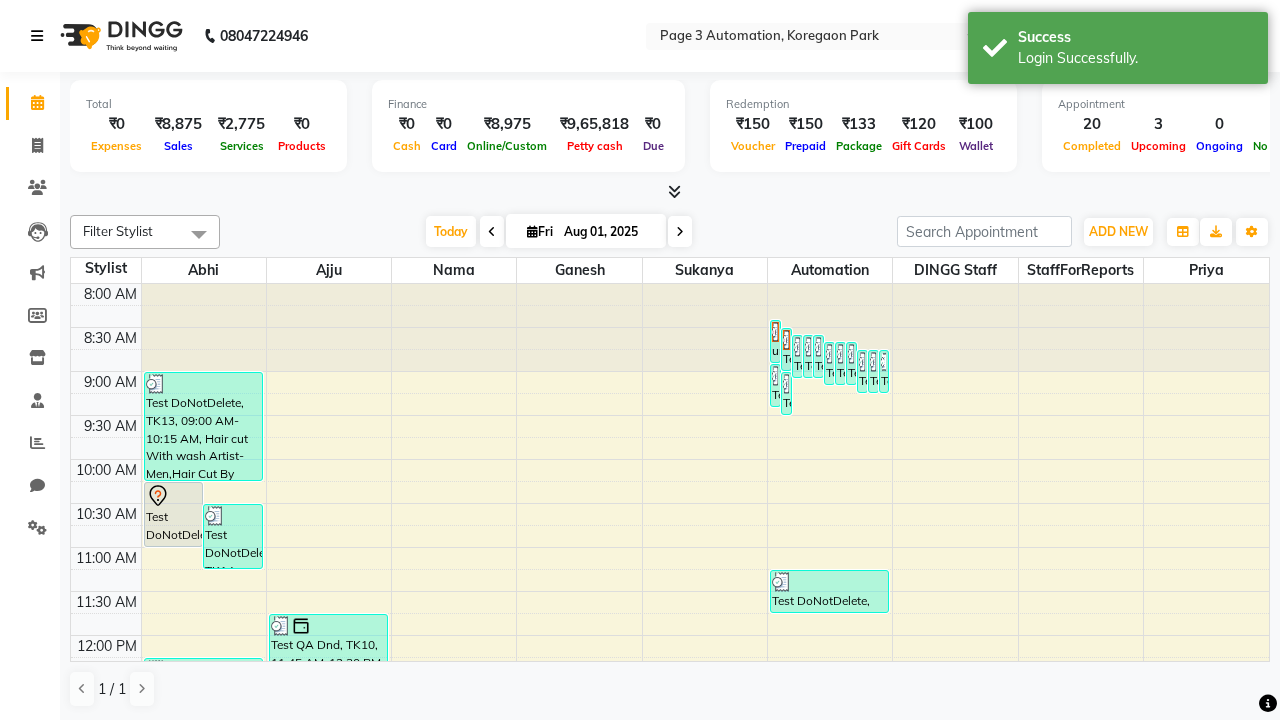 click at bounding box center [37, 36] 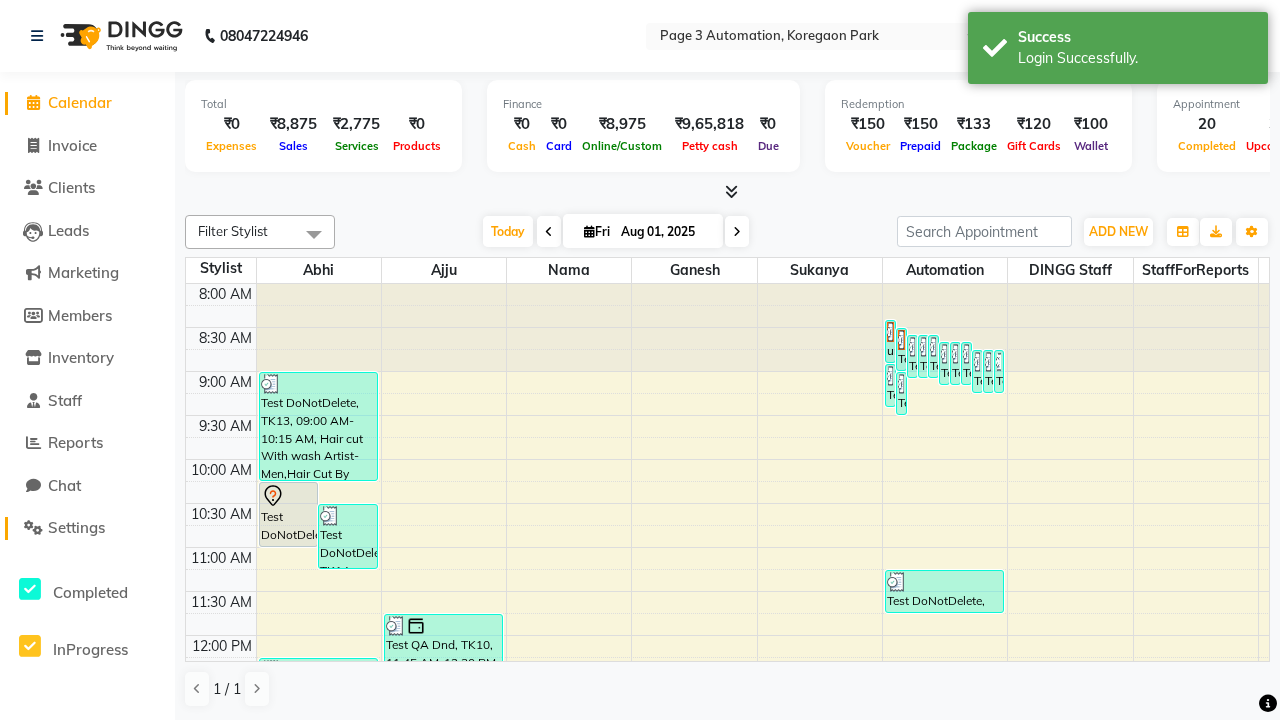 click on "Settings" 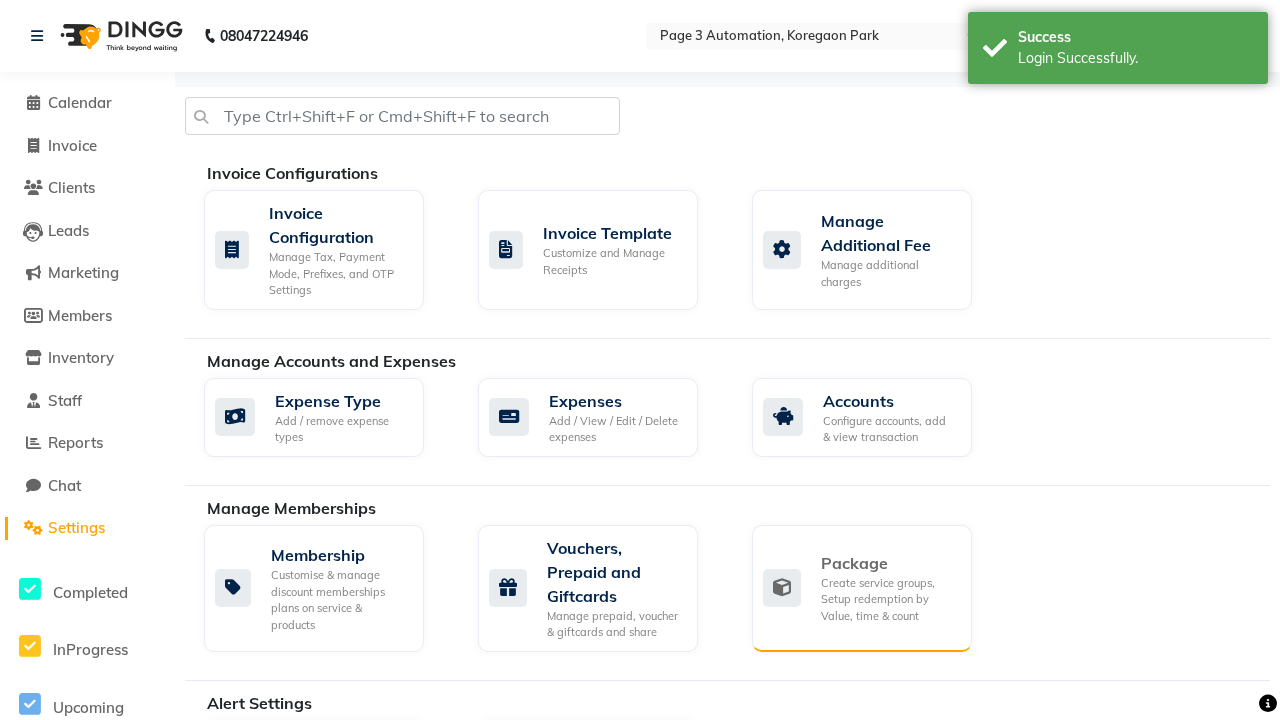 click on "Package" 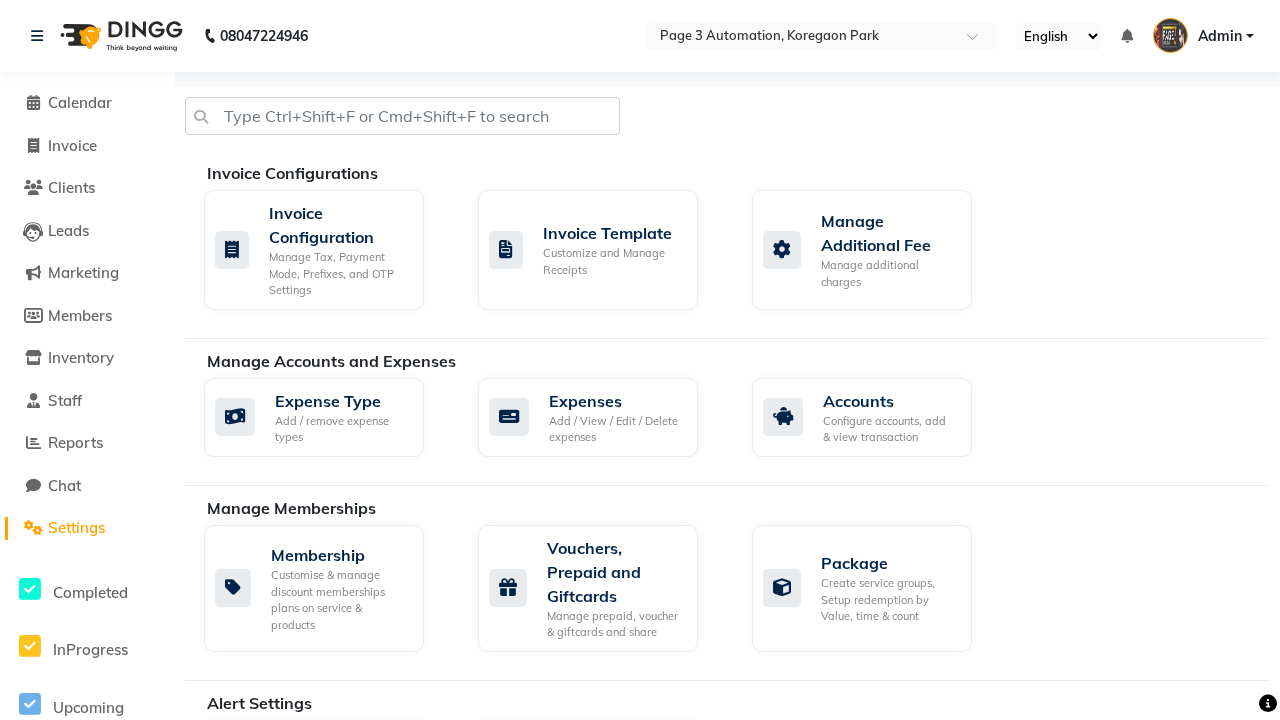 click on "Services" 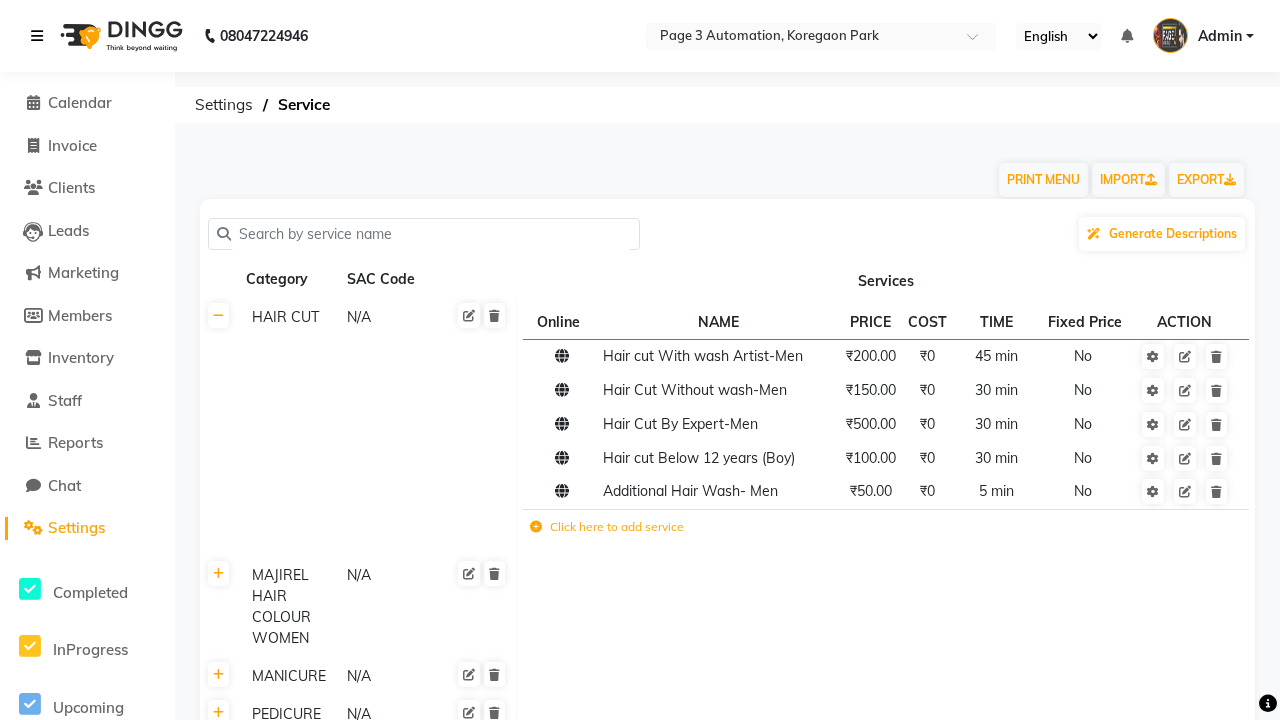 click at bounding box center [37, 36] 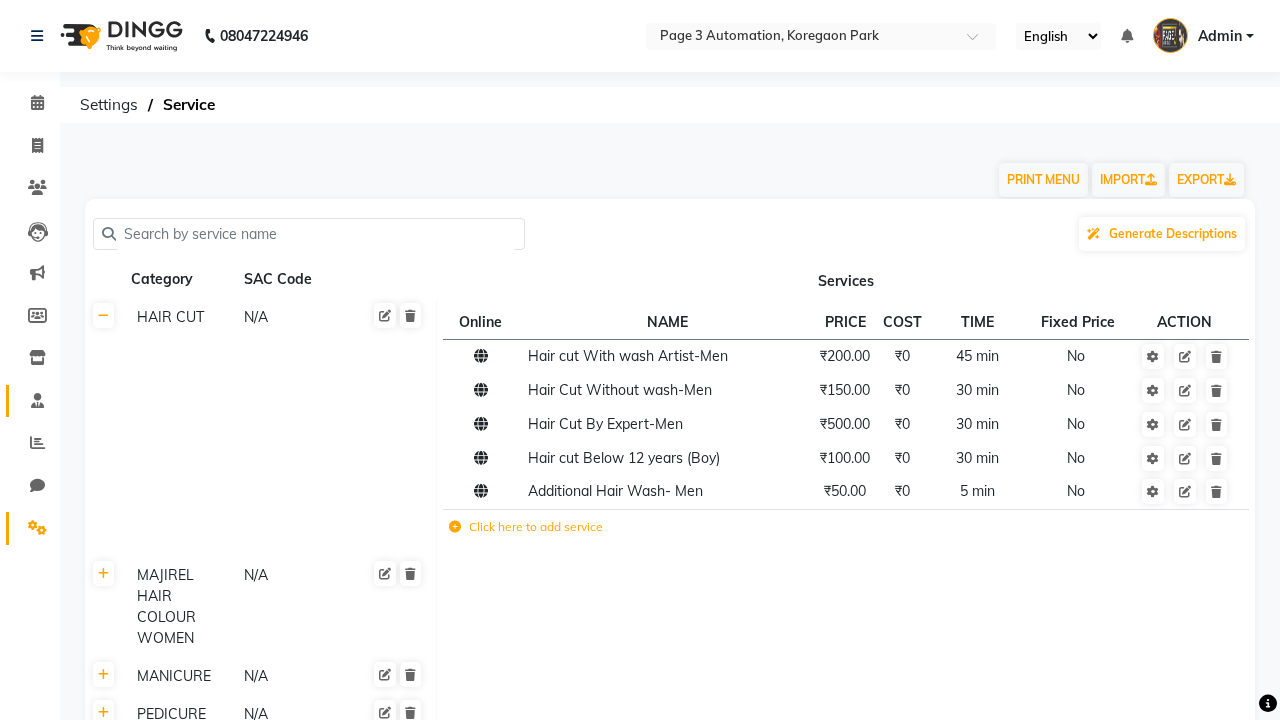 click 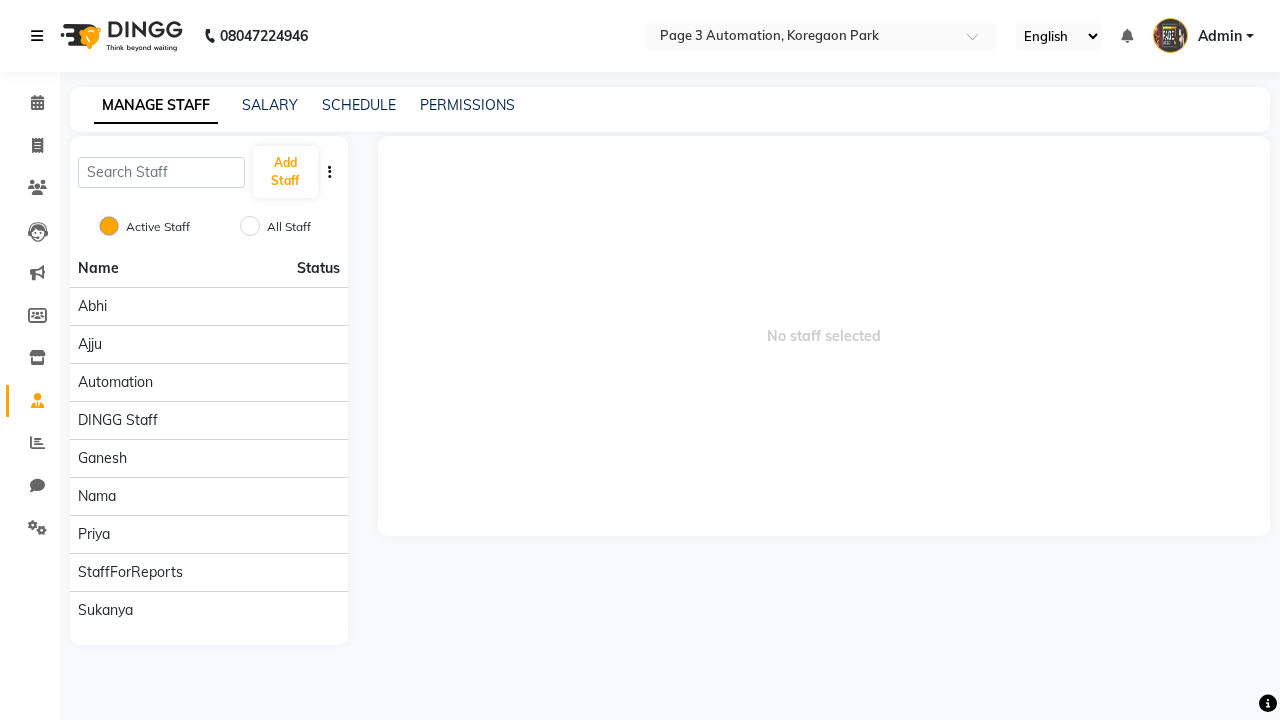 click at bounding box center (37, 36) 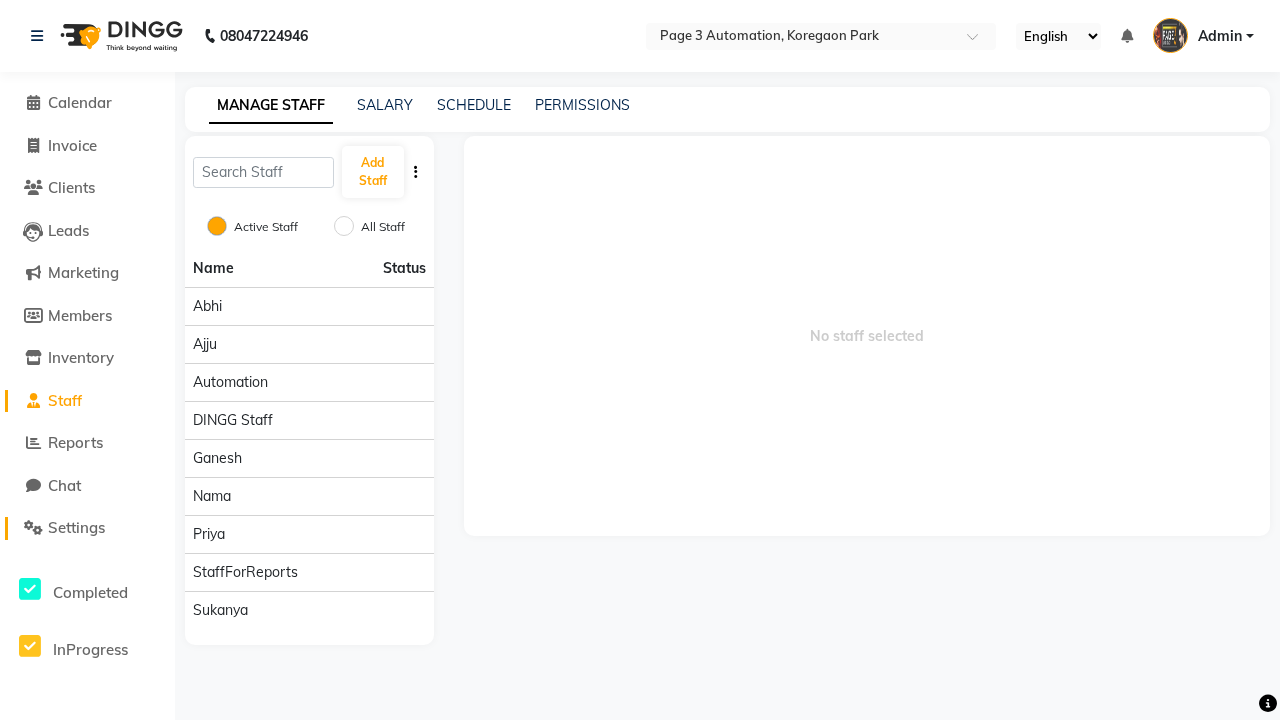 click on "Settings" 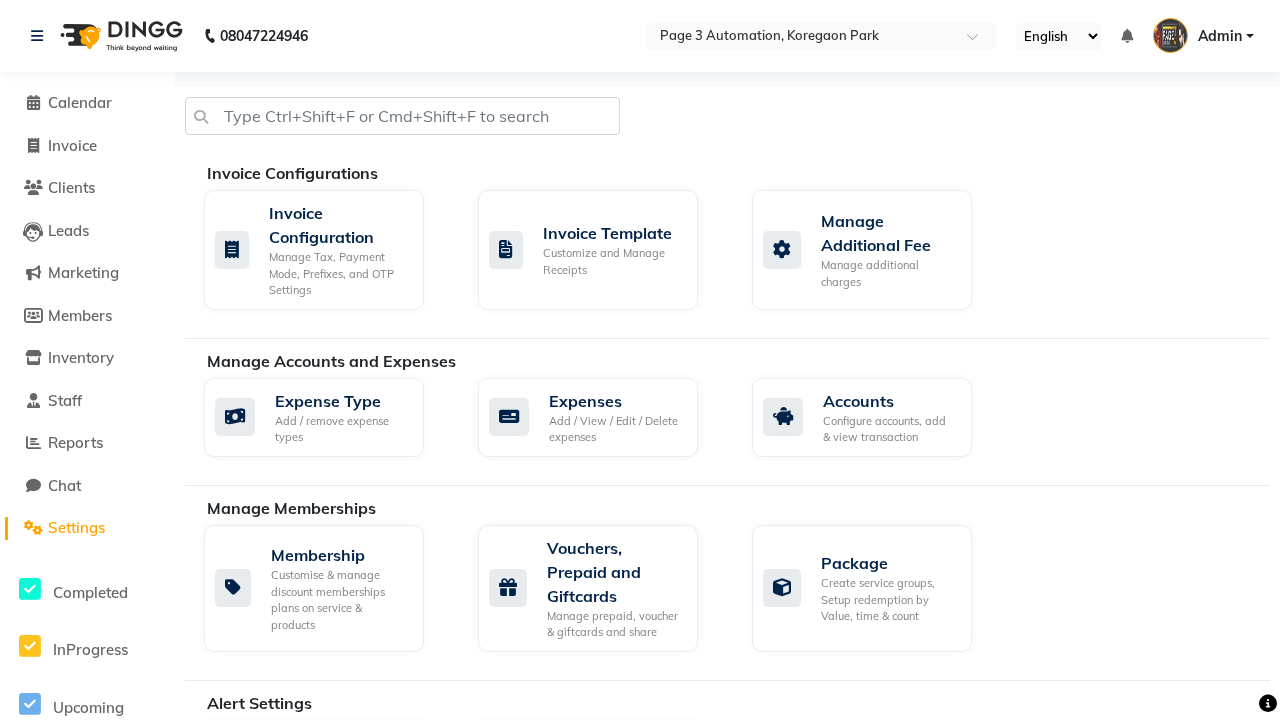 click on "Data Import" 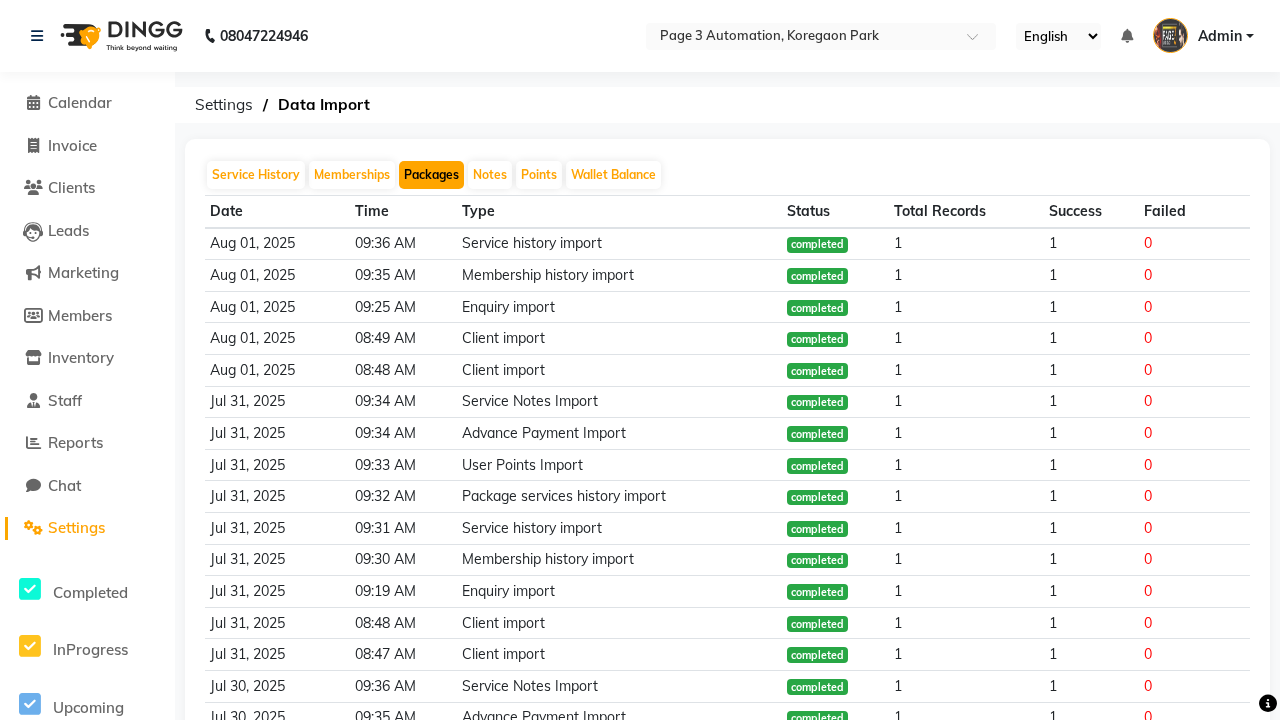 click on "Packages" 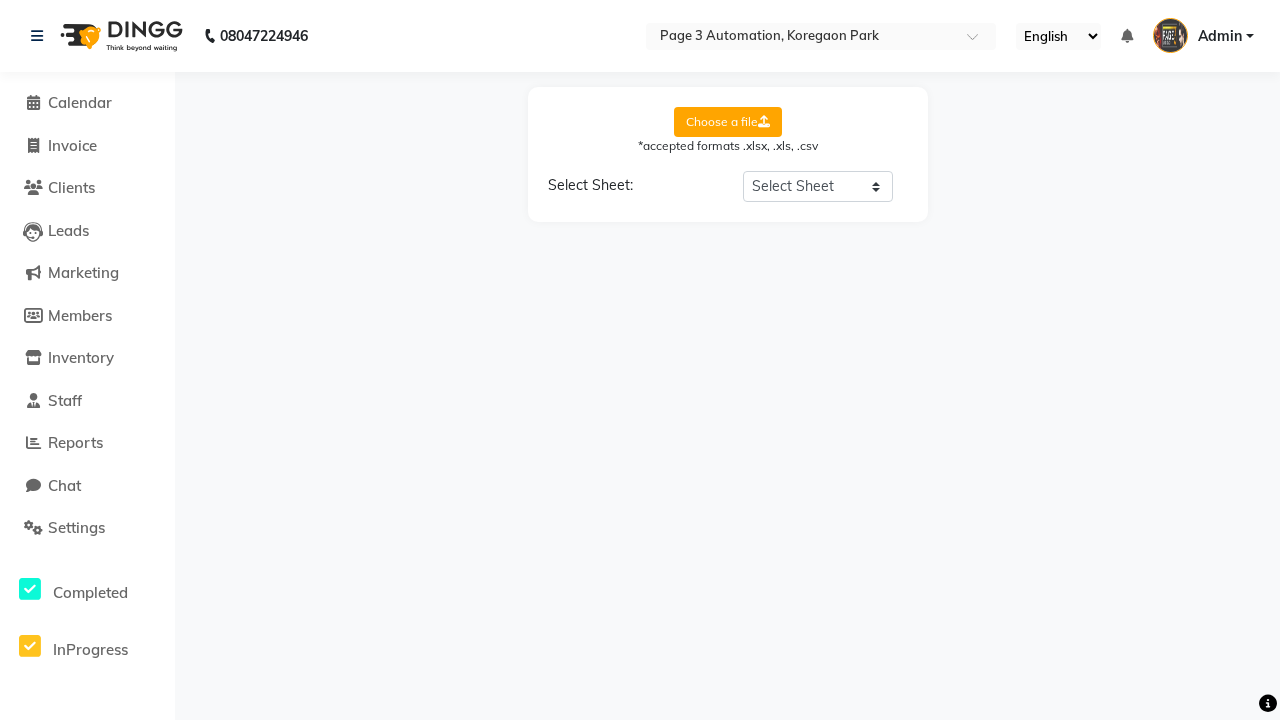 select on "Sheet1" 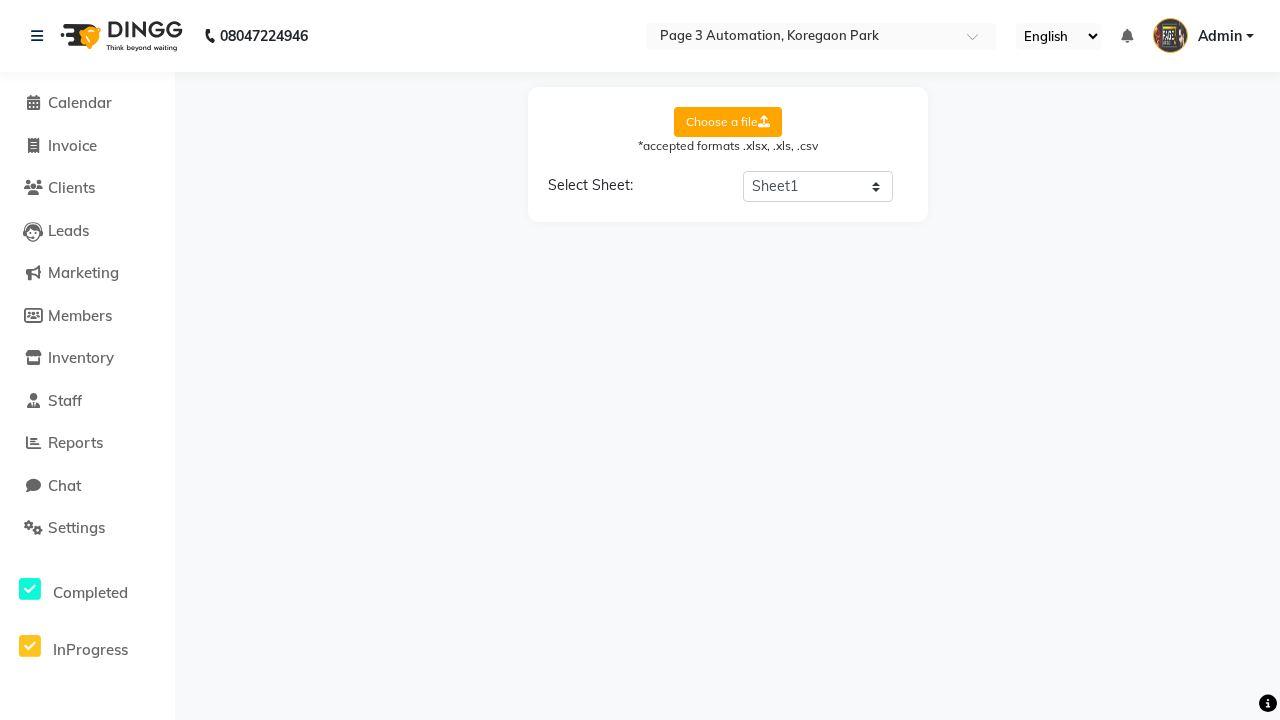 select on "Client Name" 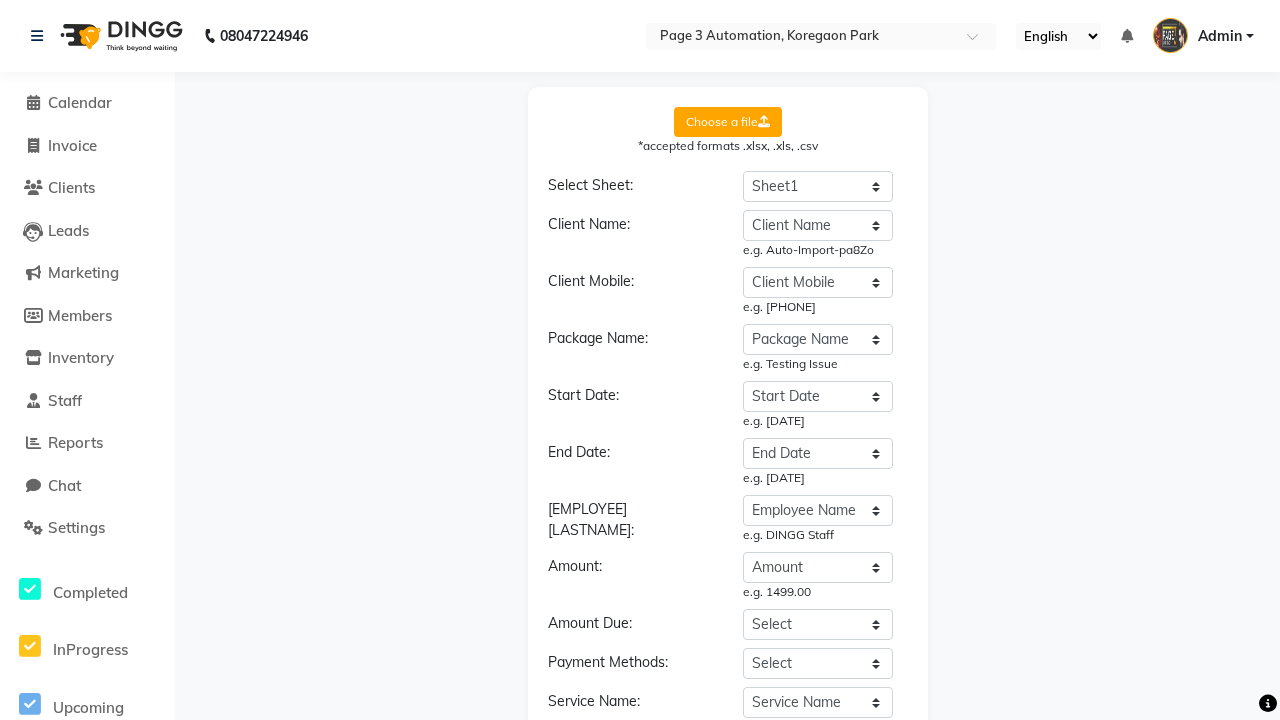 select on "DD/MM/YYYY" 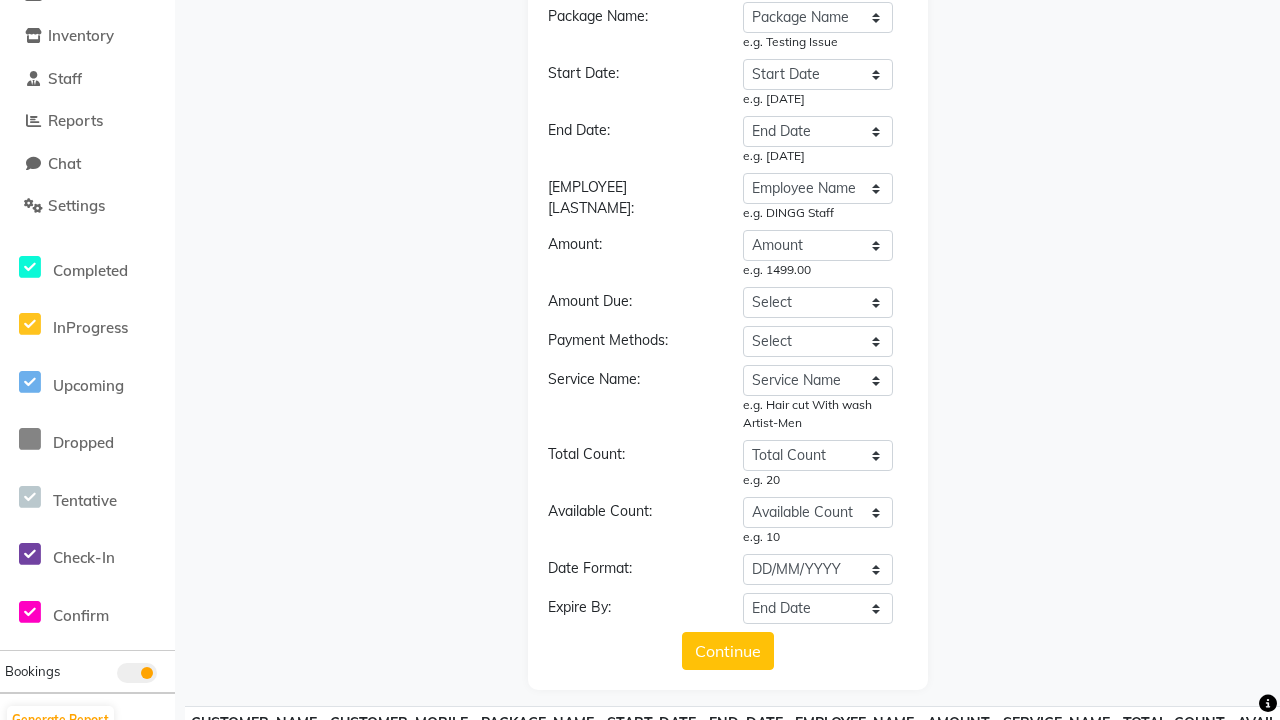 click on "Upload" 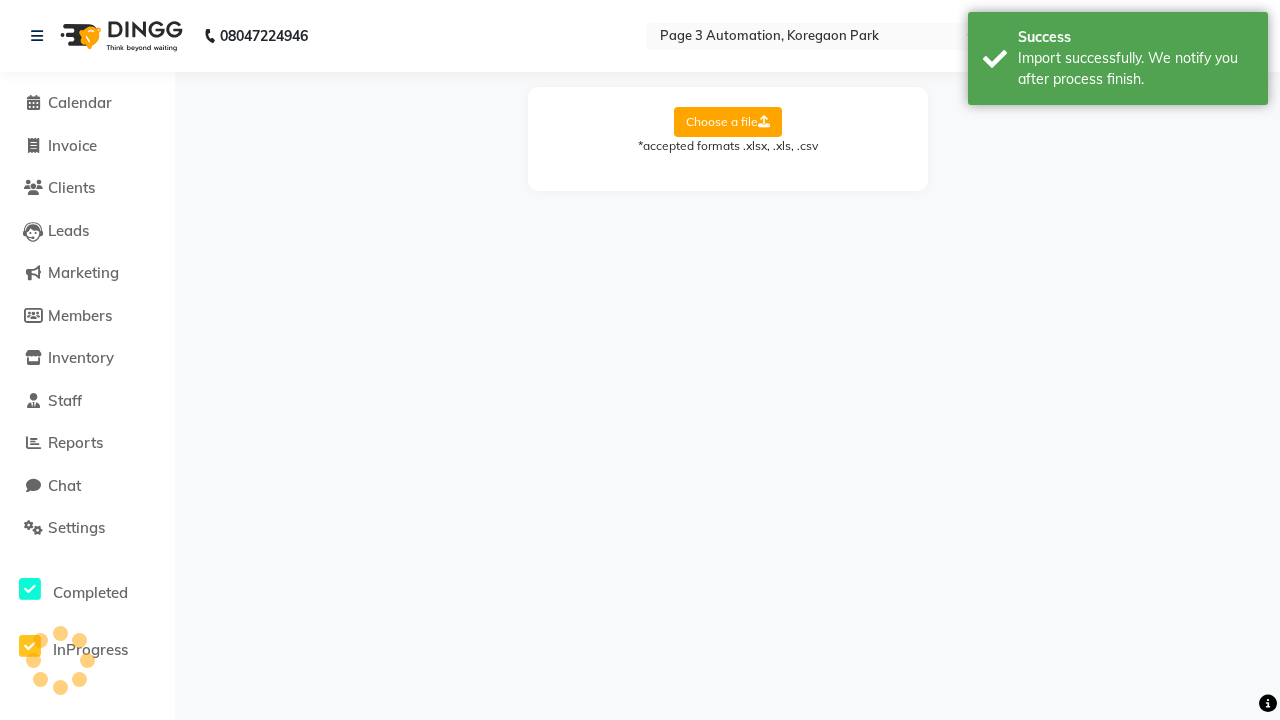 scroll, scrollTop: 0, scrollLeft: 0, axis: both 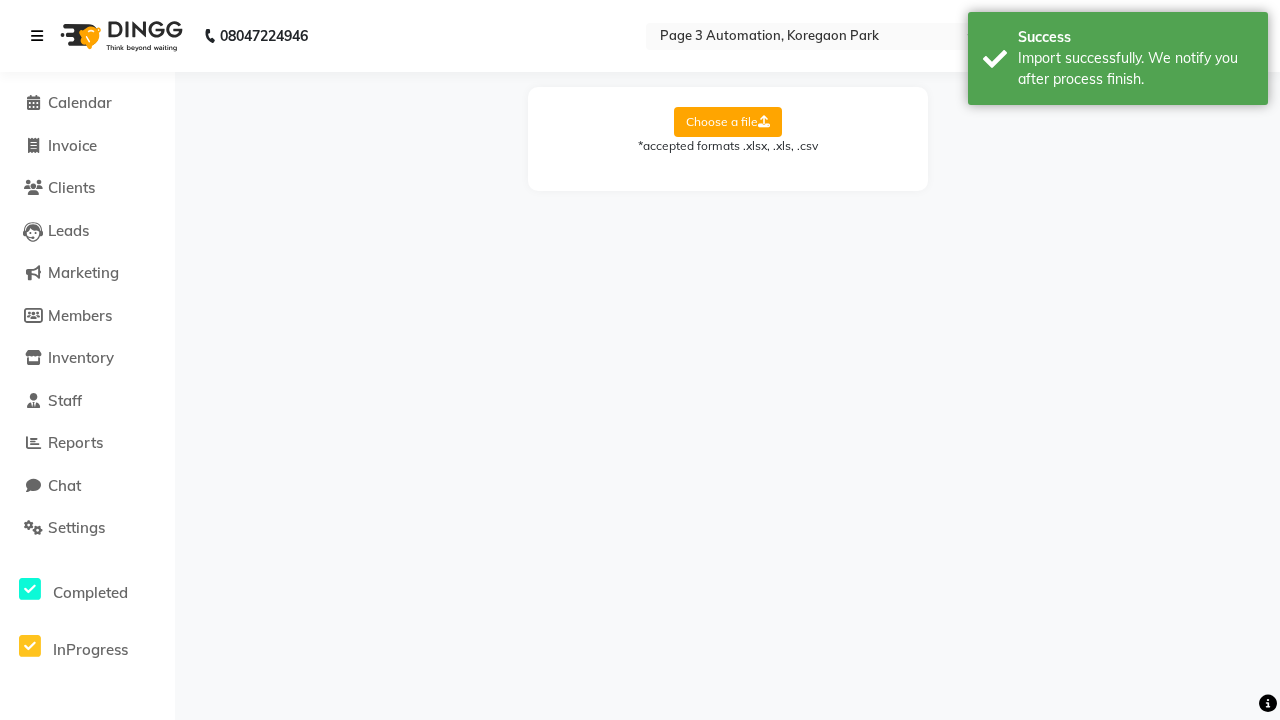 click on "Import successfully. We notify you after process finish." at bounding box center (1135, 69) 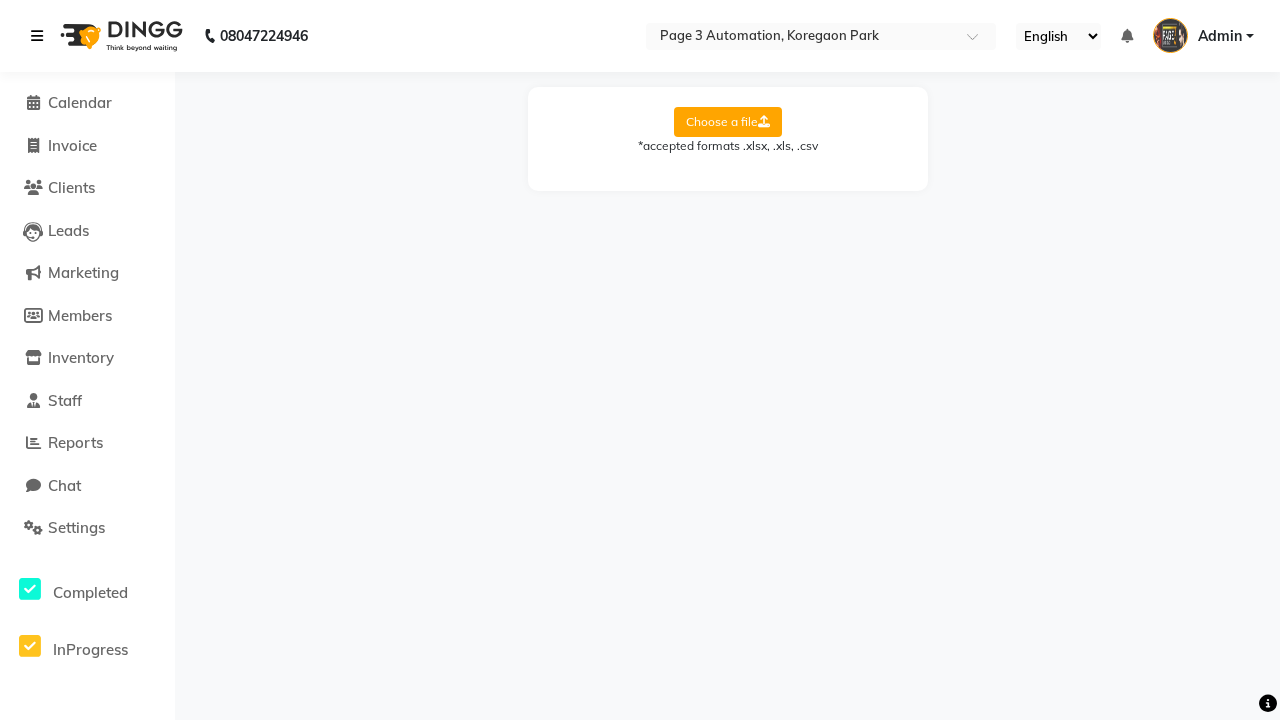 click at bounding box center [37, 36] 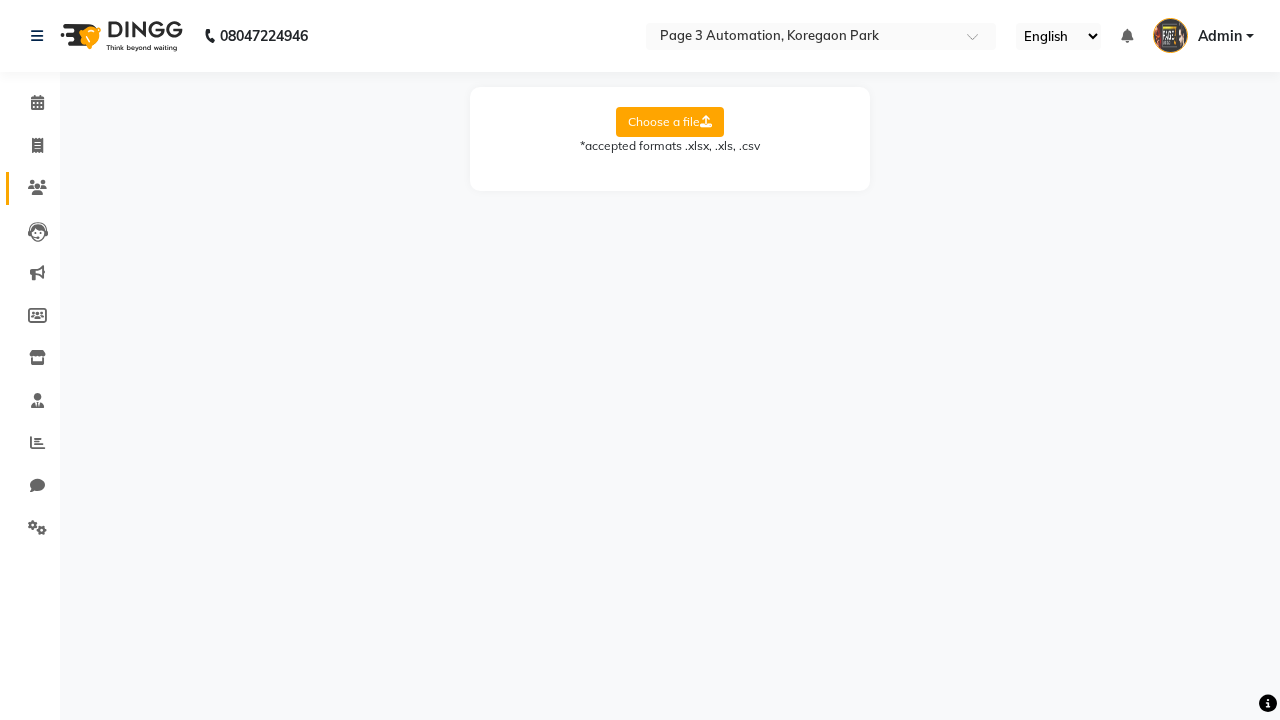 click 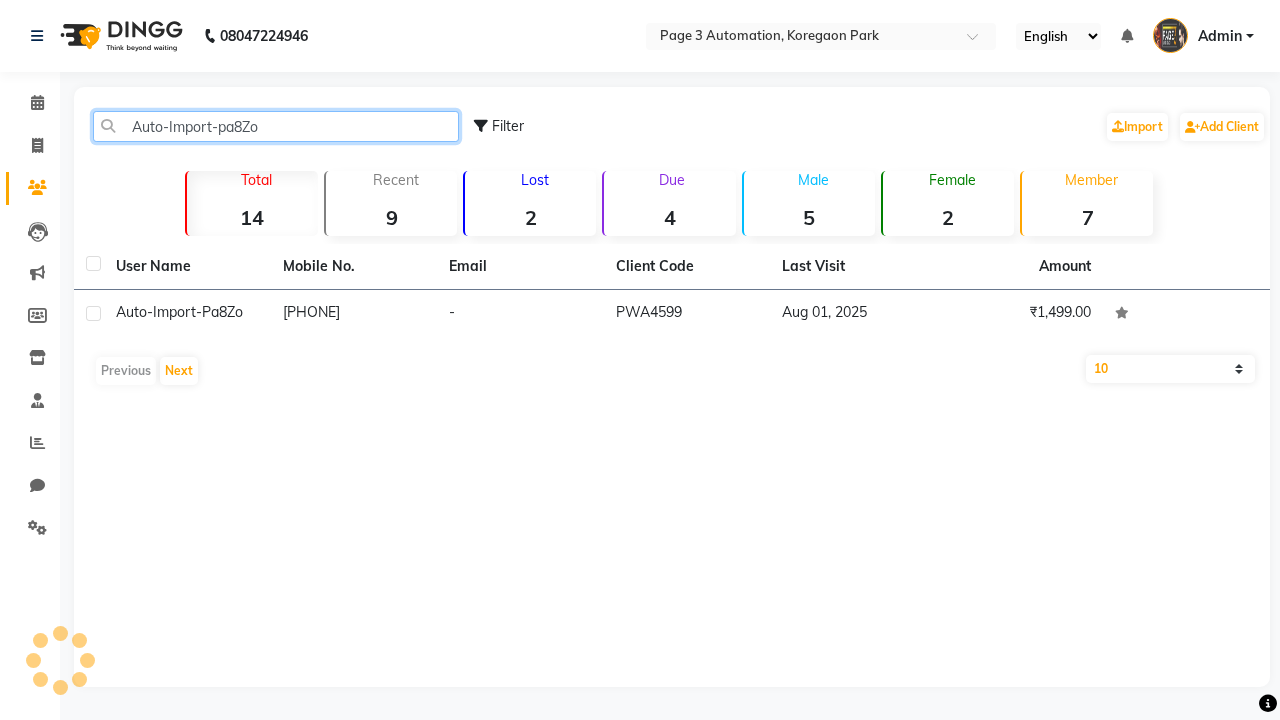 type on "Auto-Import-pa8Zo" 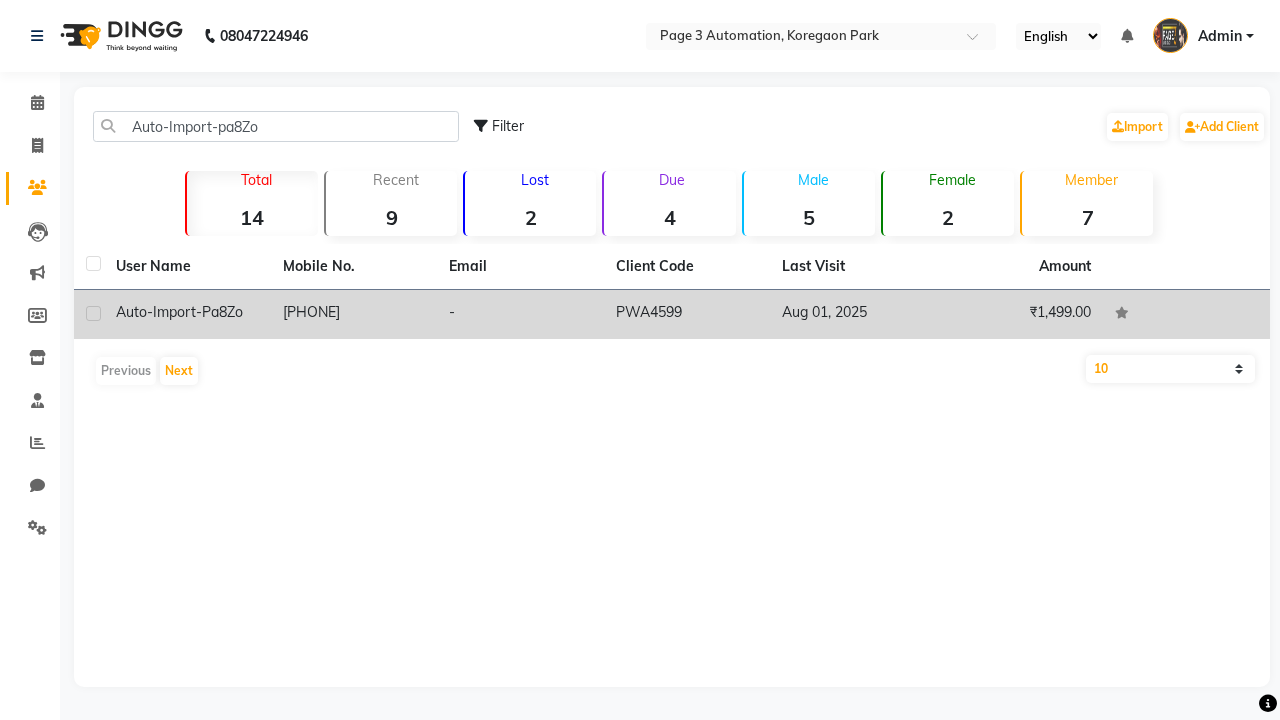 click on "PWA4599" 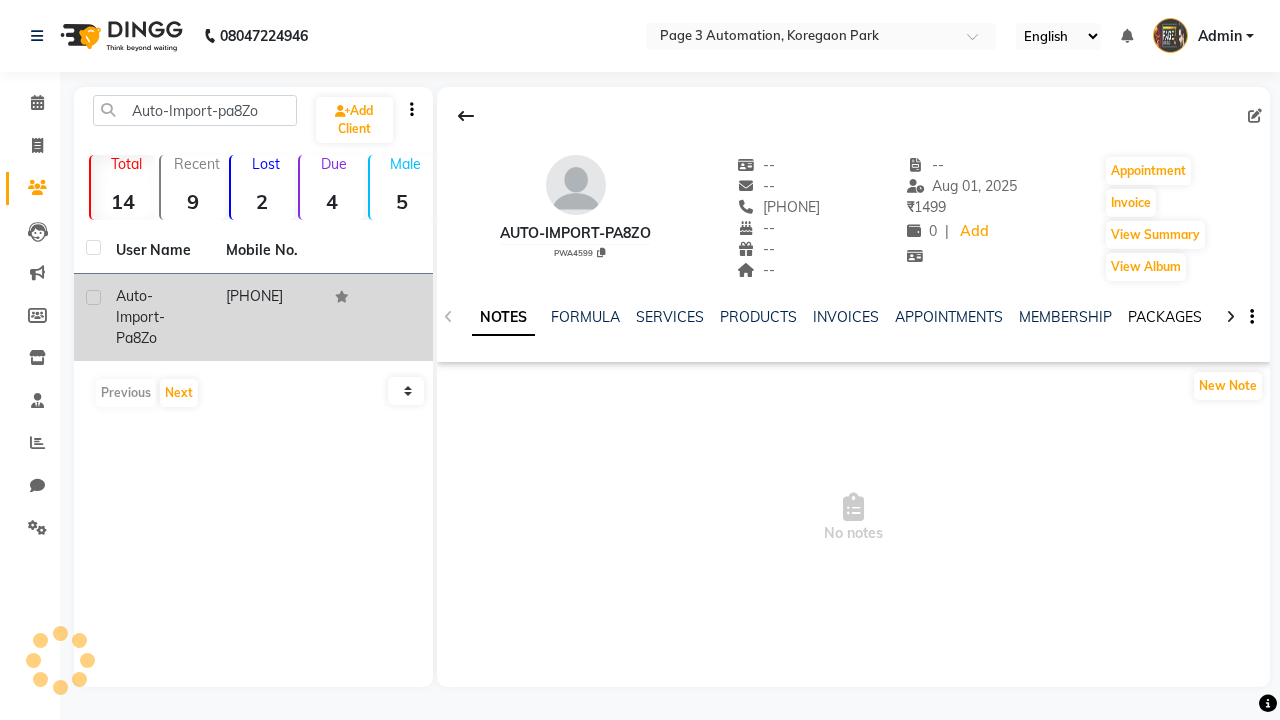 click on "PACKAGES" 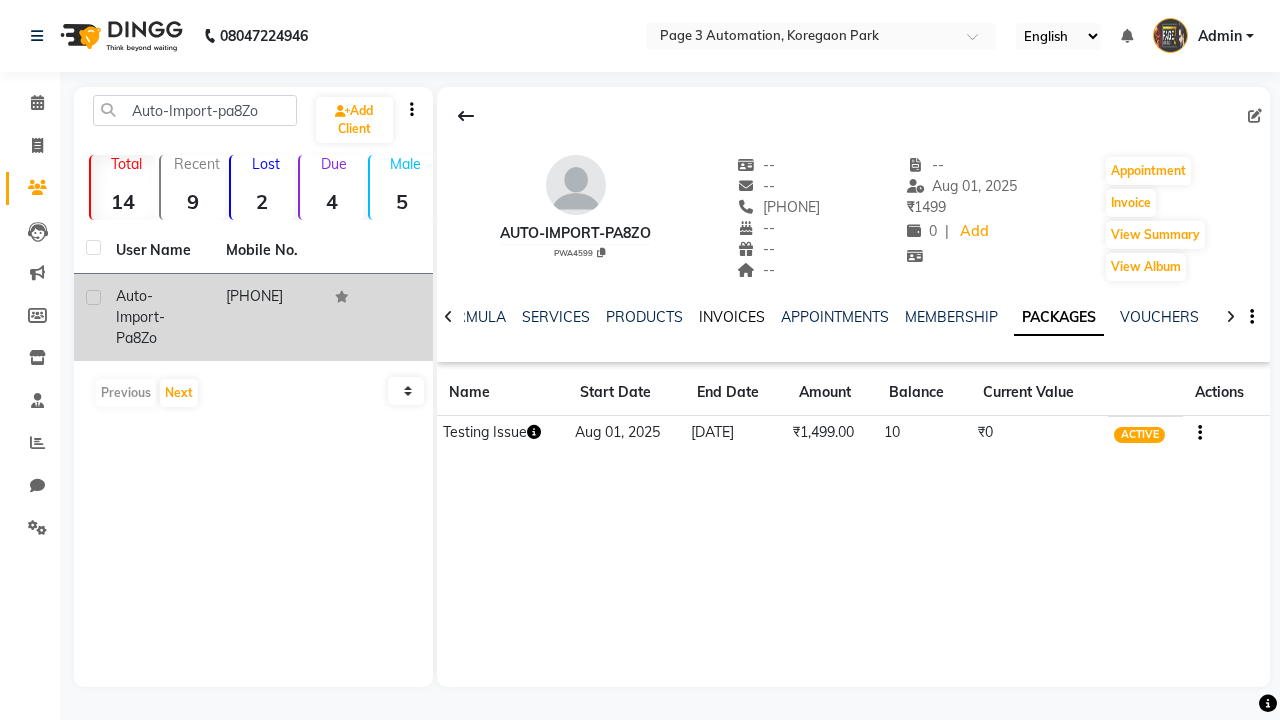 click on "INVOICES" 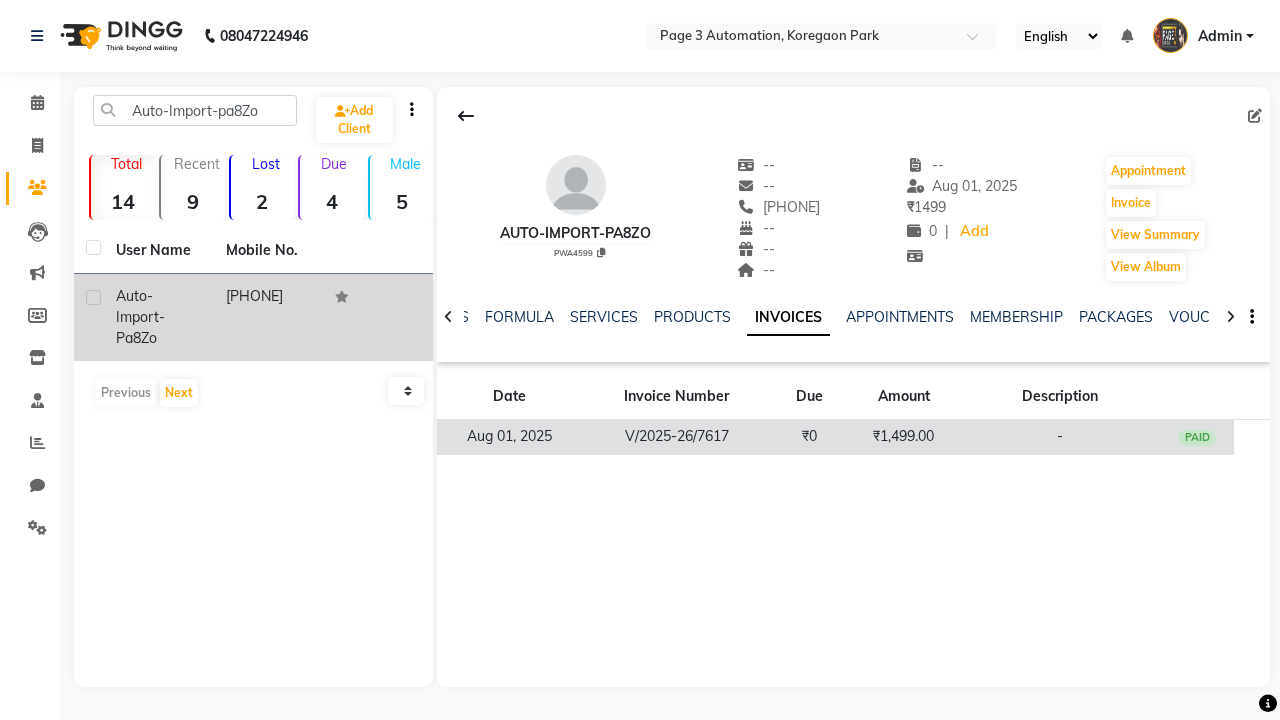 click on "₹1,499.00" 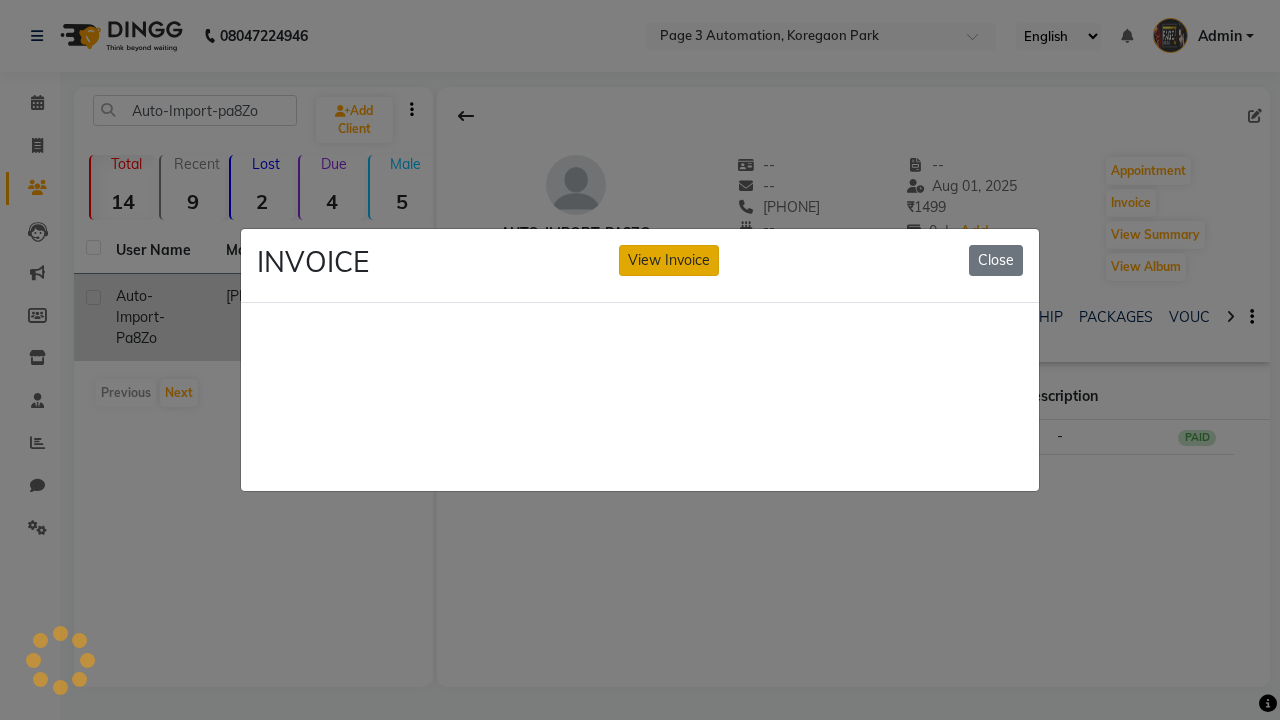 click on "View Invoice" 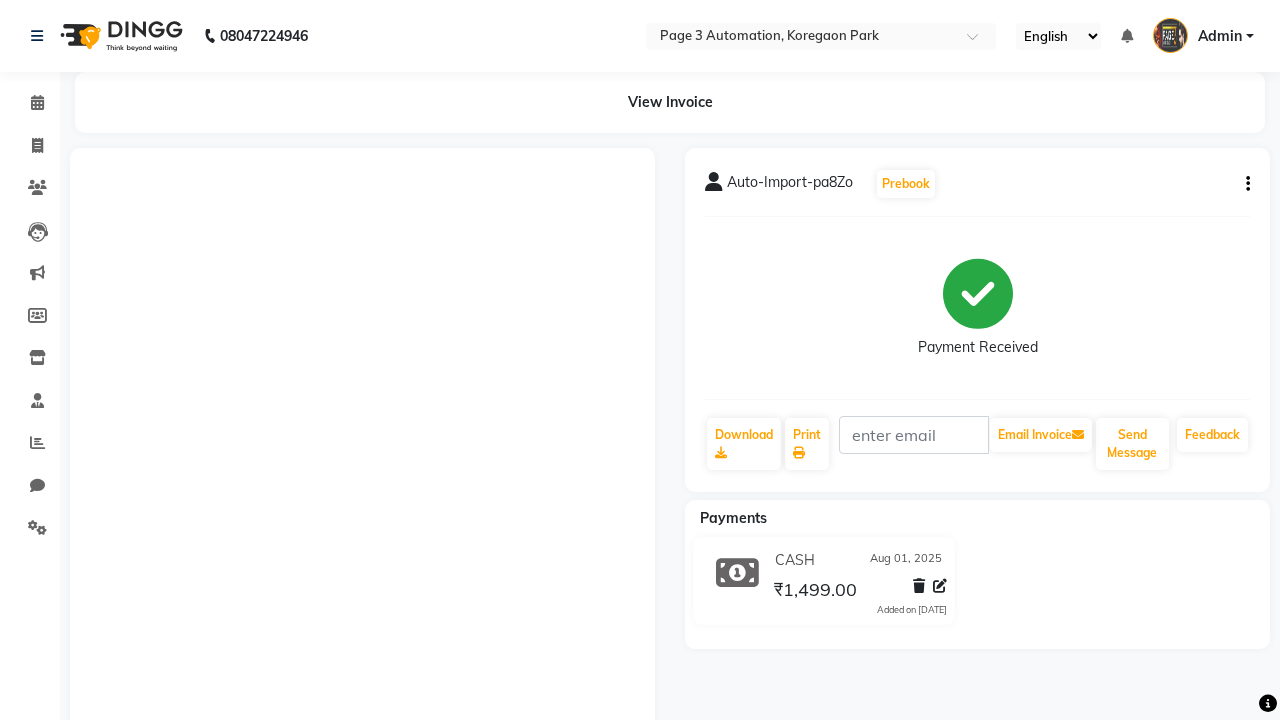 click 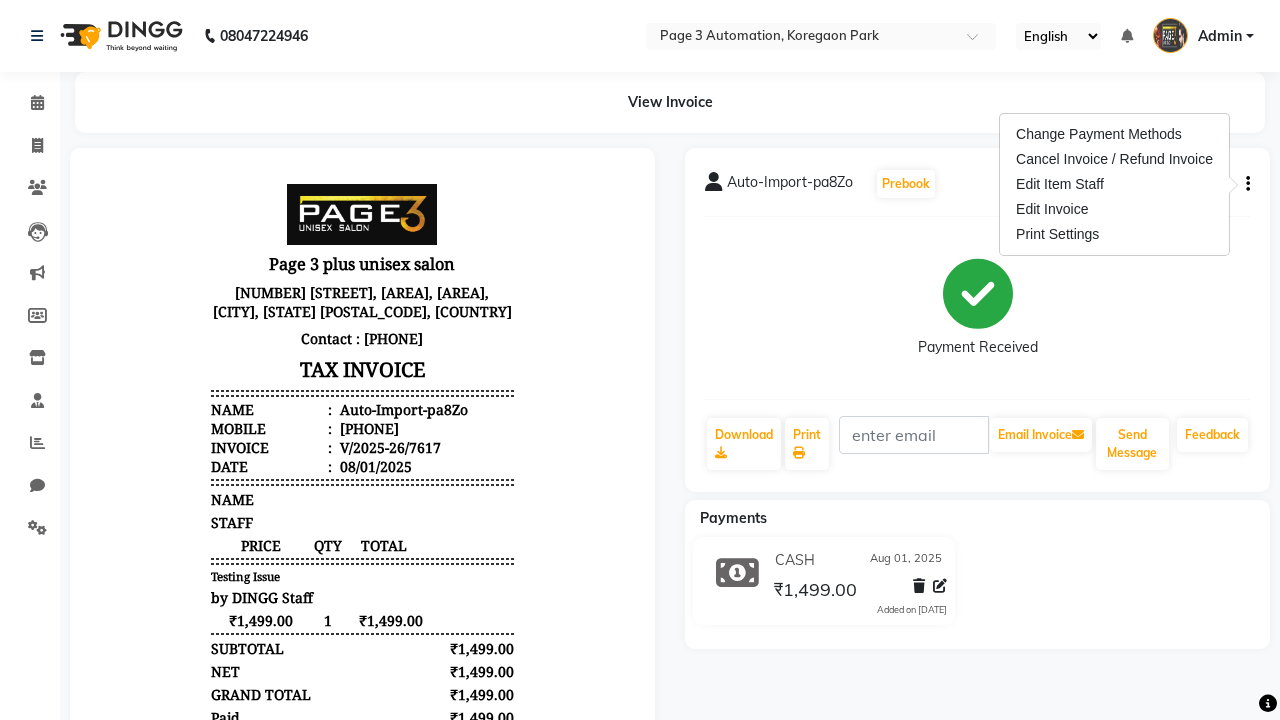 scroll, scrollTop: 0, scrollLeft: 0, axis: both 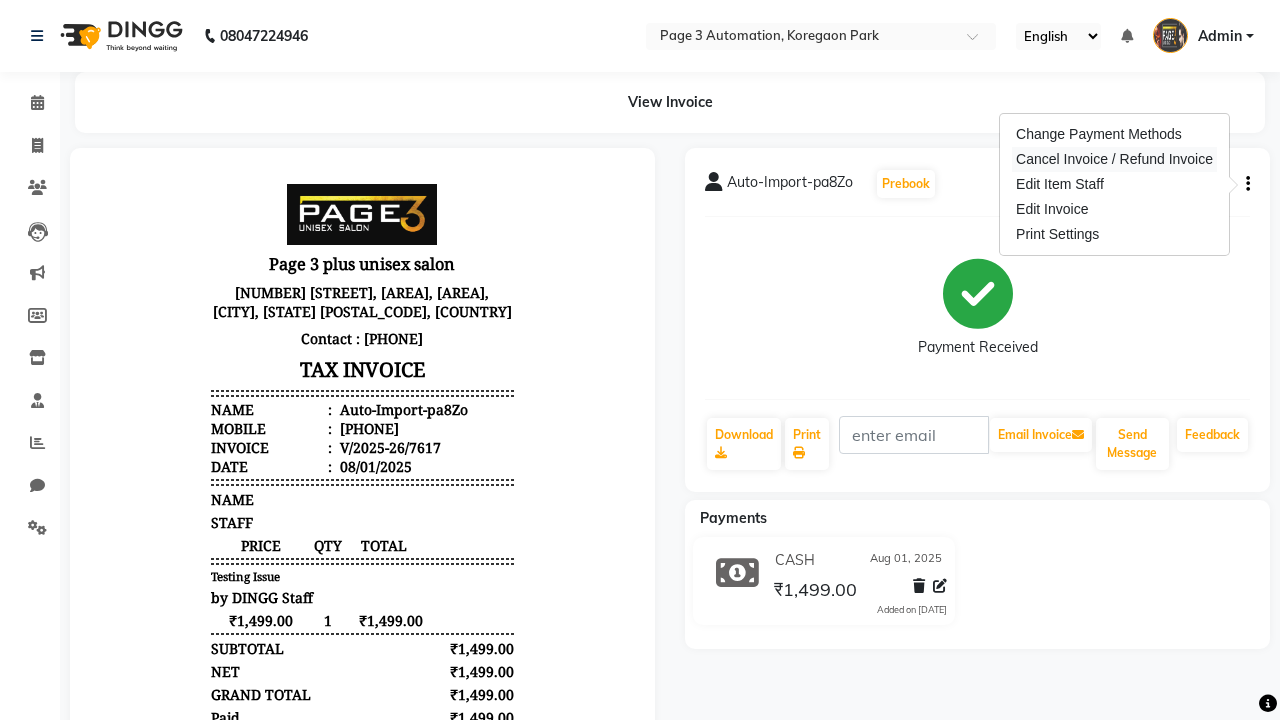 click on "Cancel Invoice / Refund Invoice" at bounding box center (1114, 159) 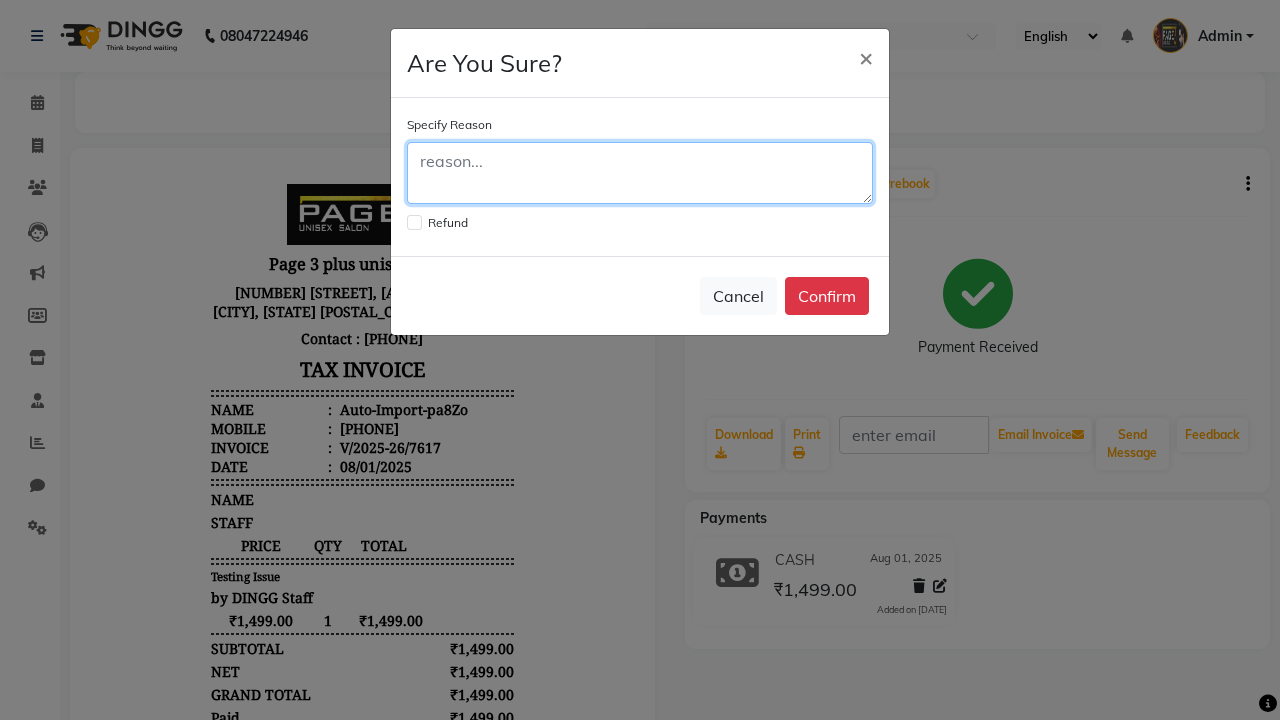 click 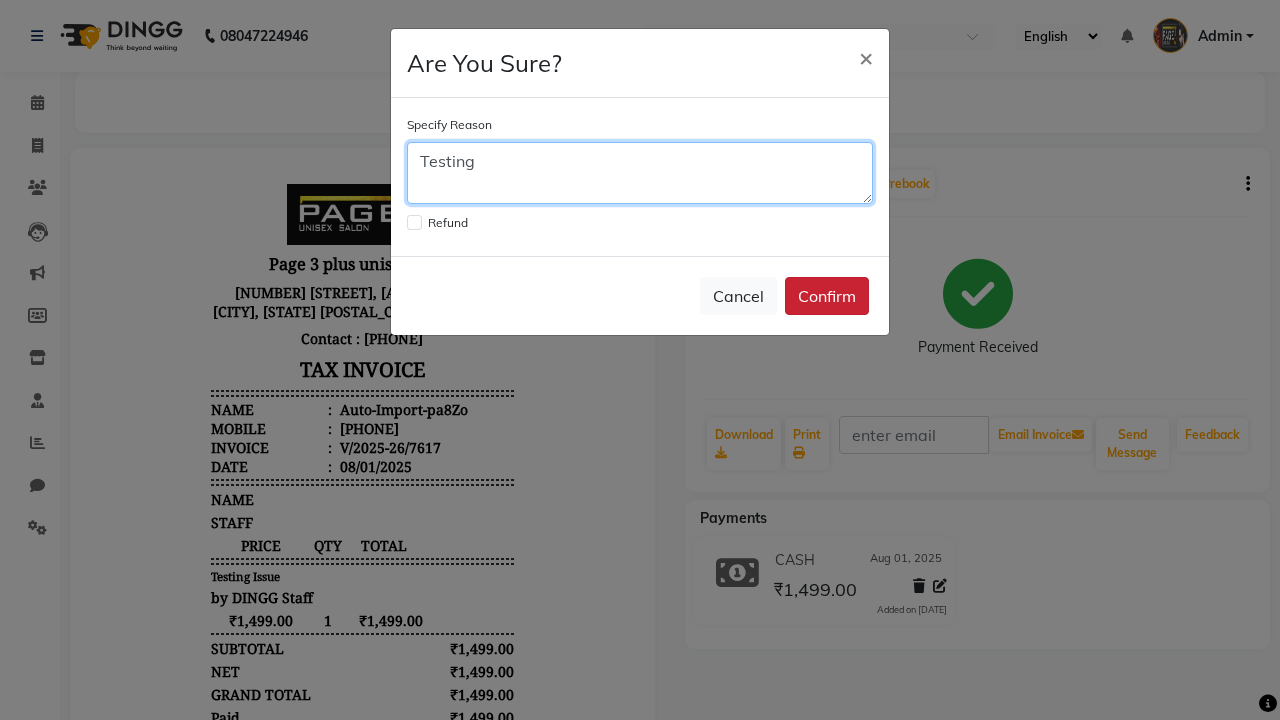 type on "Testing" 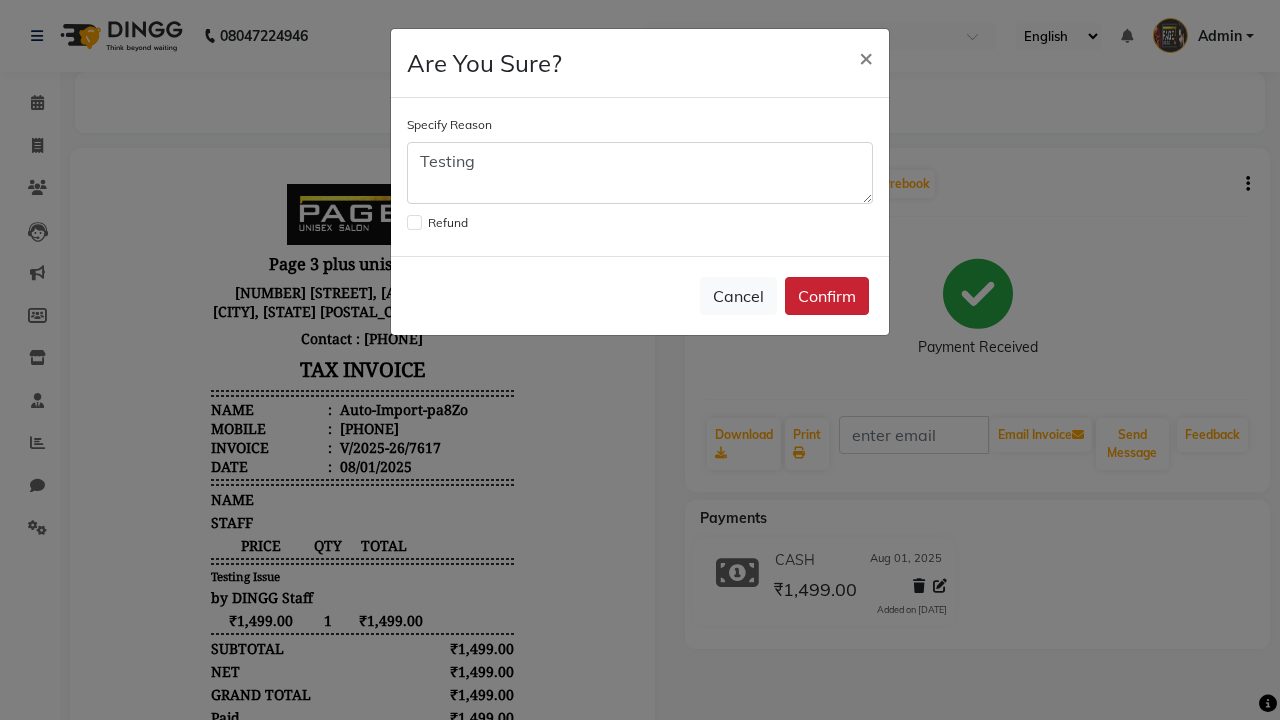 click on "Confirm" 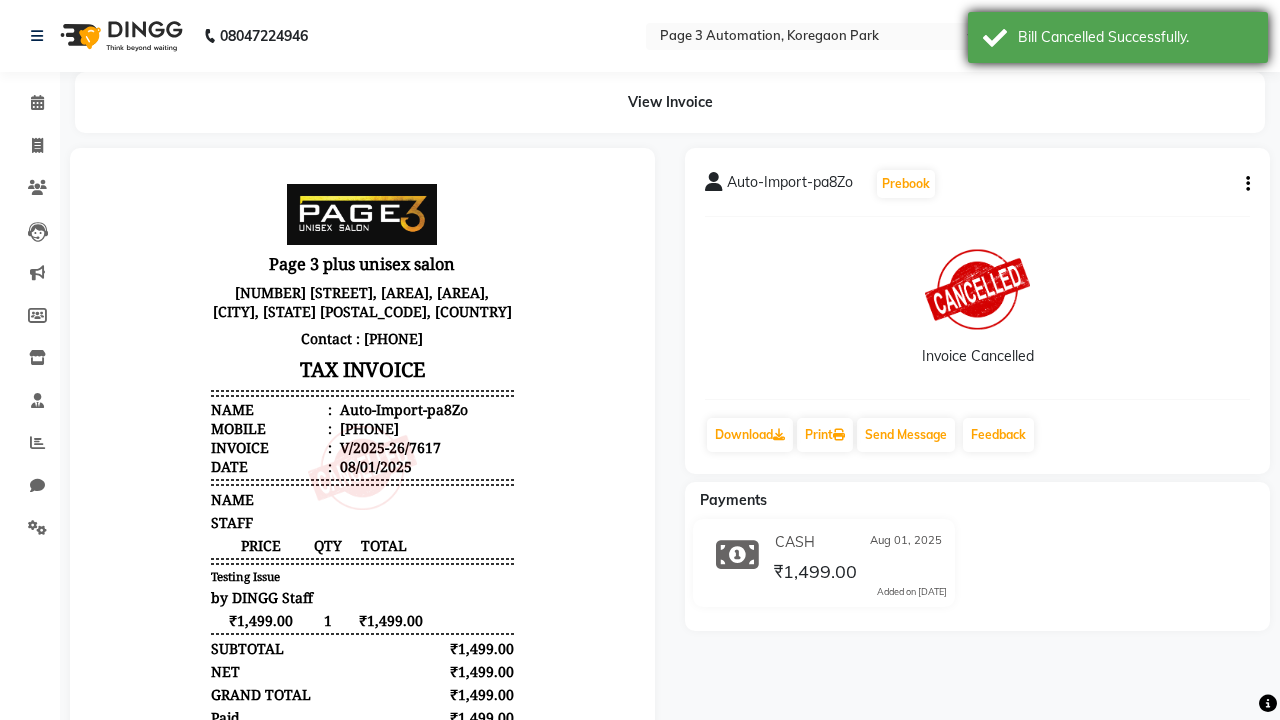 click on "Bill Cancelled Successfully." at bounding box center (1135, 37) 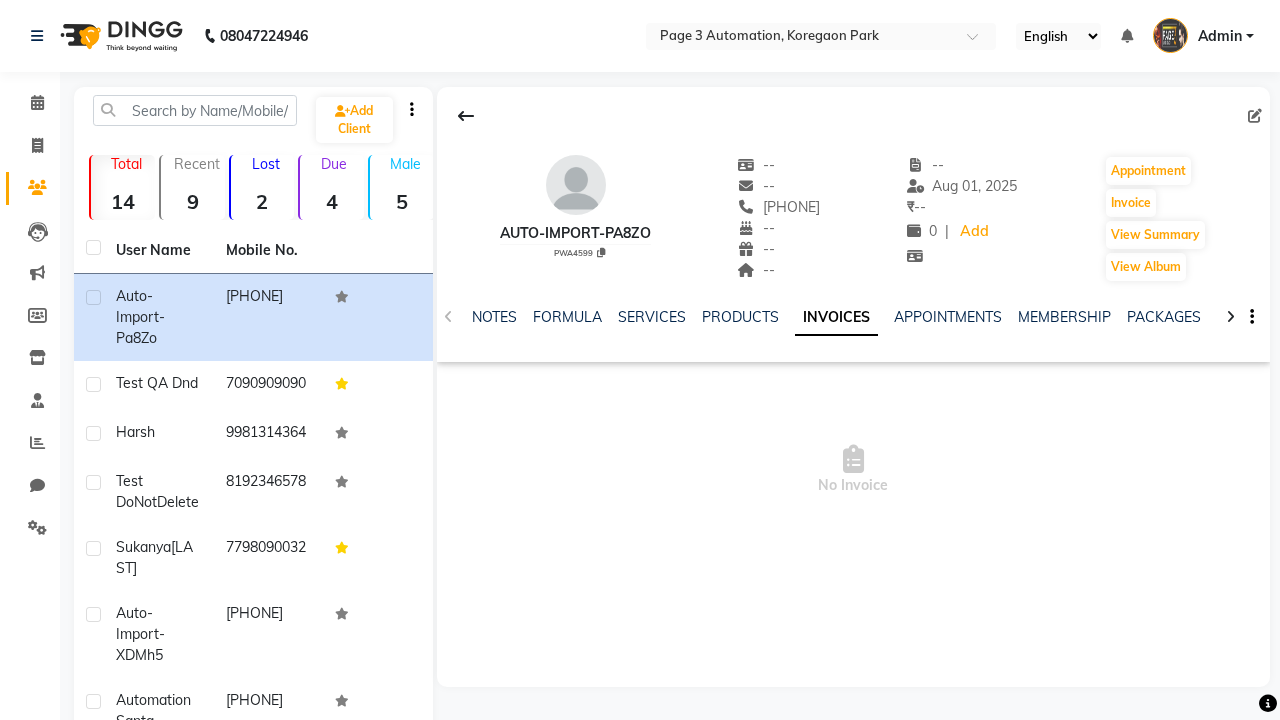 scroll, scrollTop: 0, scrollLeft: 0, axis: both 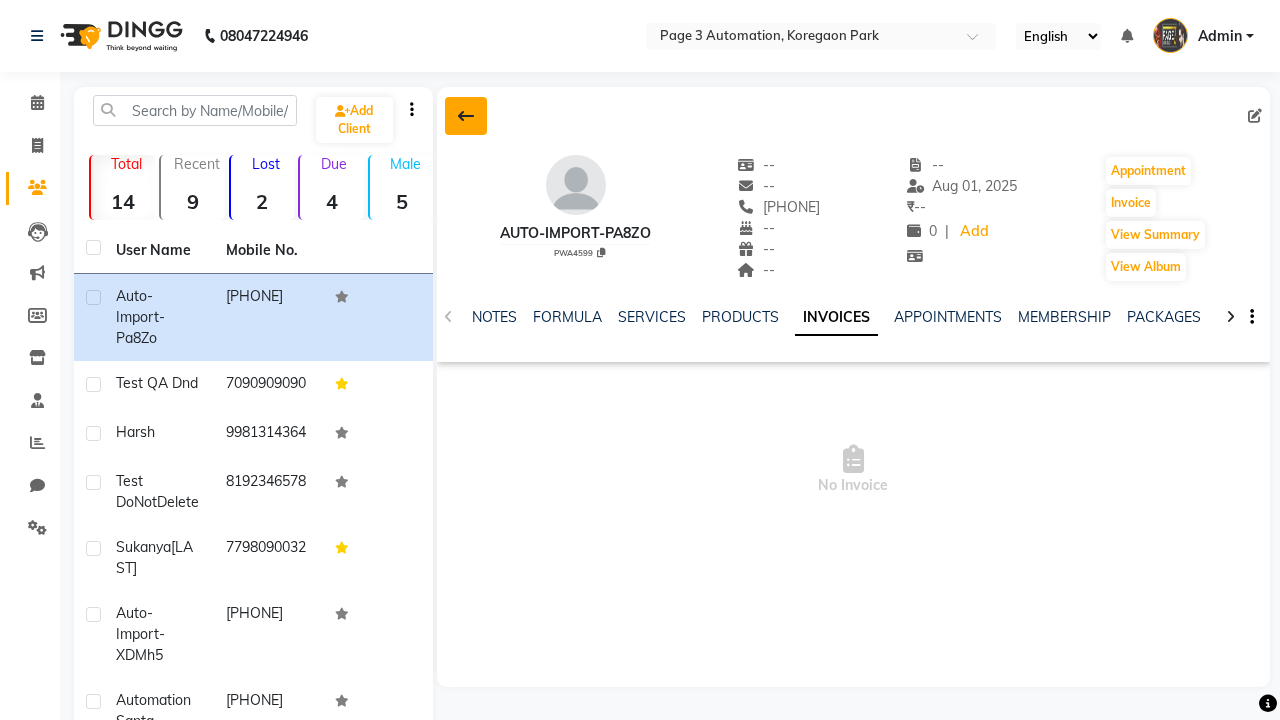 click 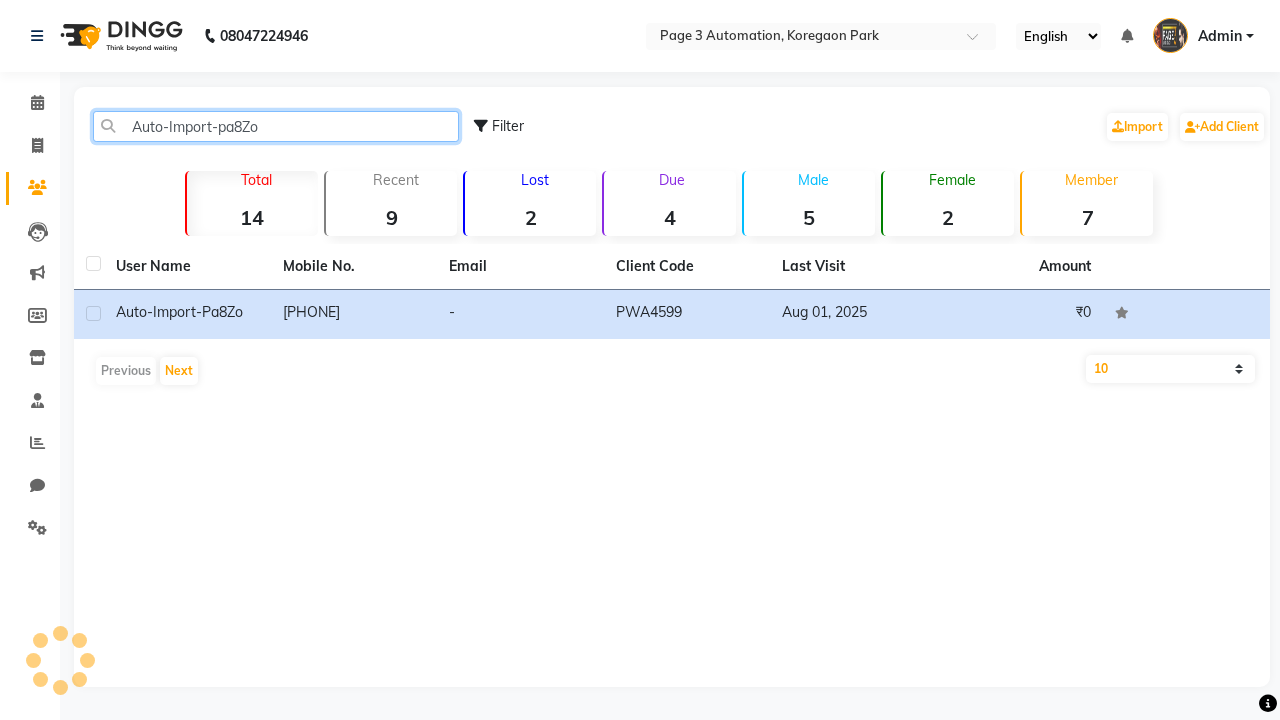 type on "Auto-Import-pa8Zo" 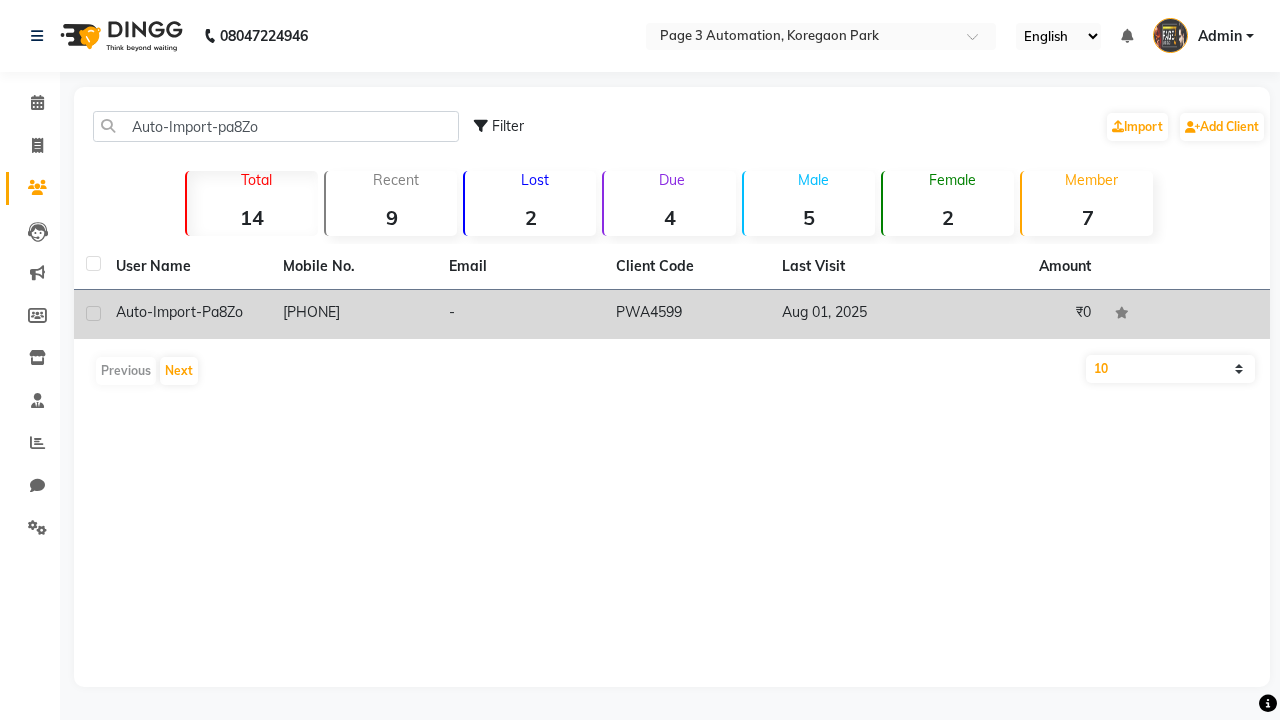 click on "PWA4599" 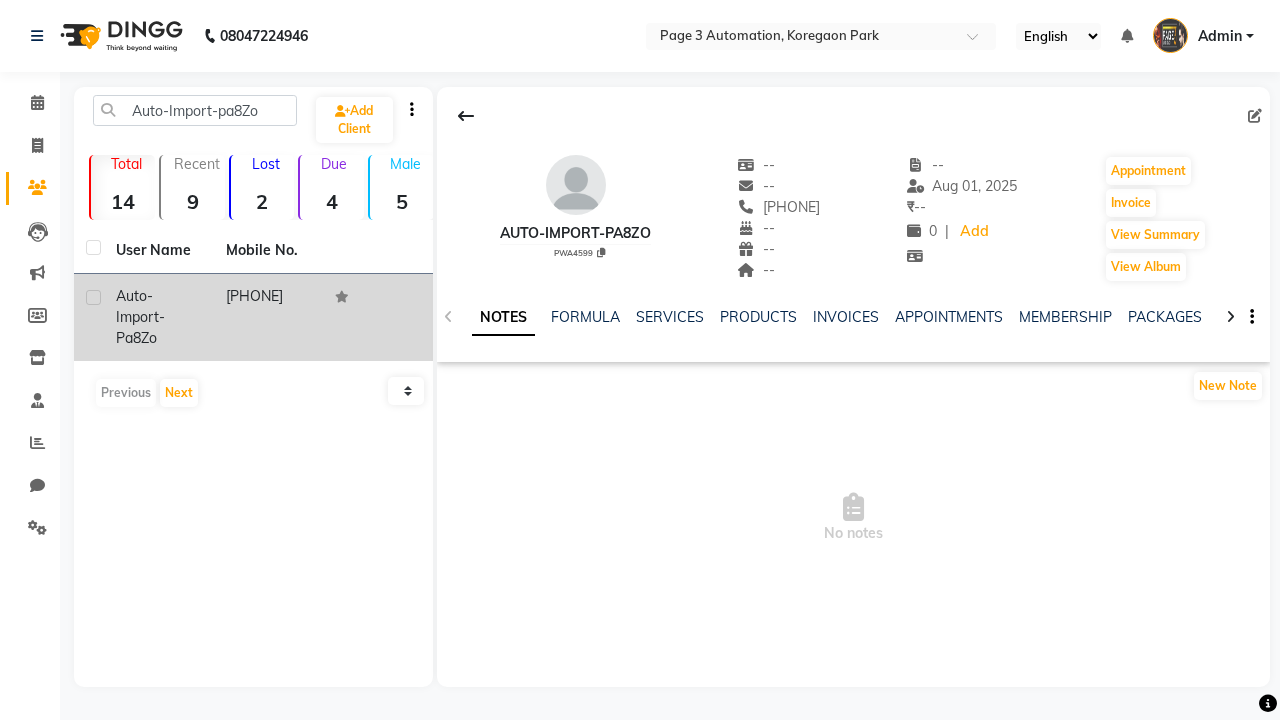 click 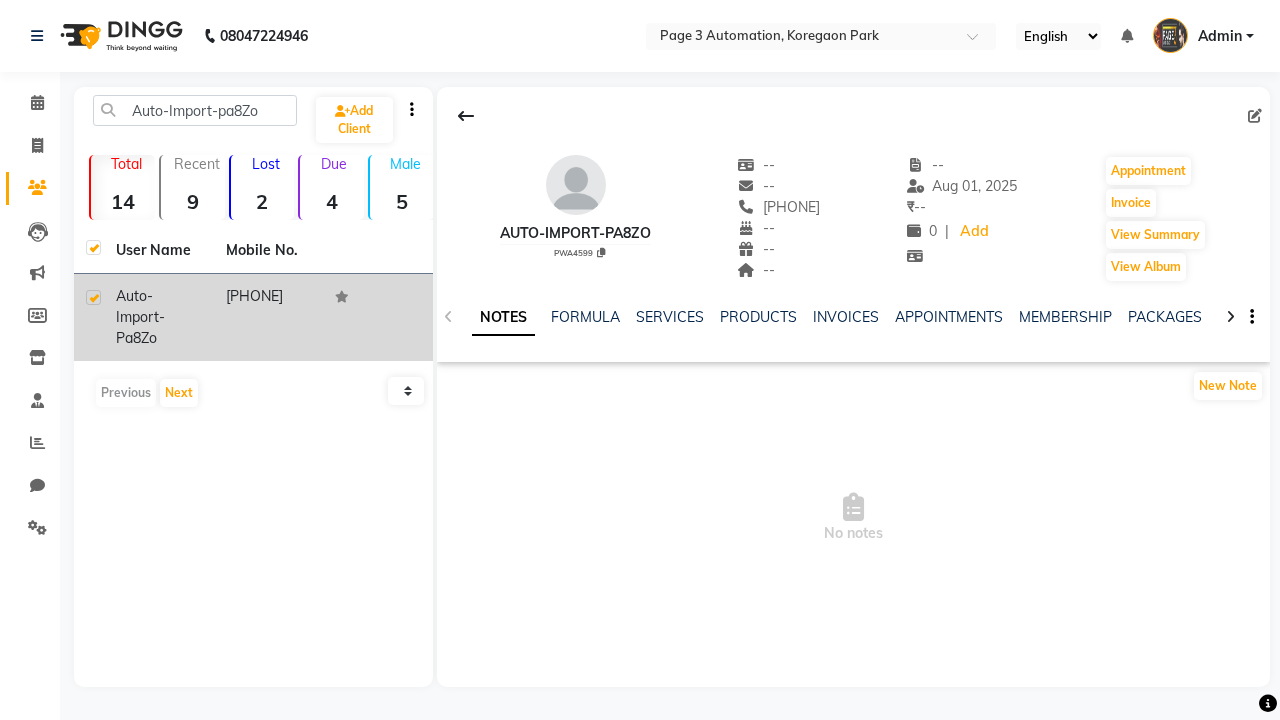 checkbox on "true" 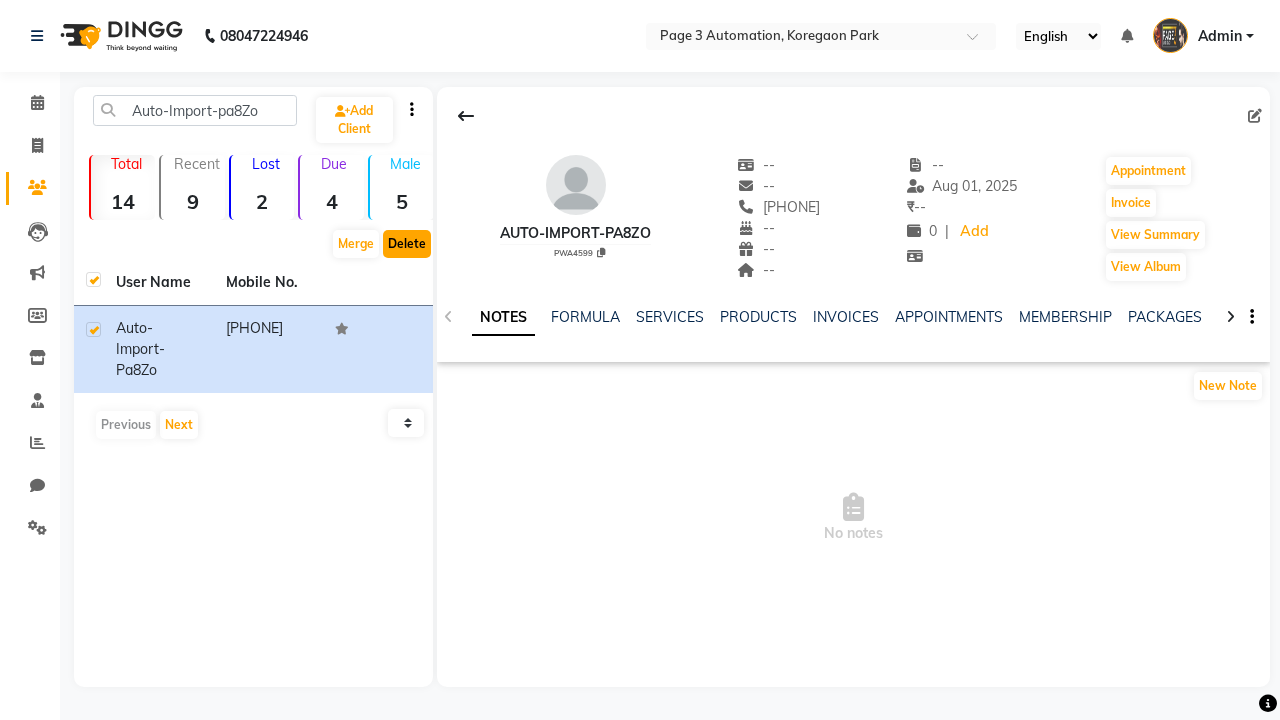 click on "Delete" 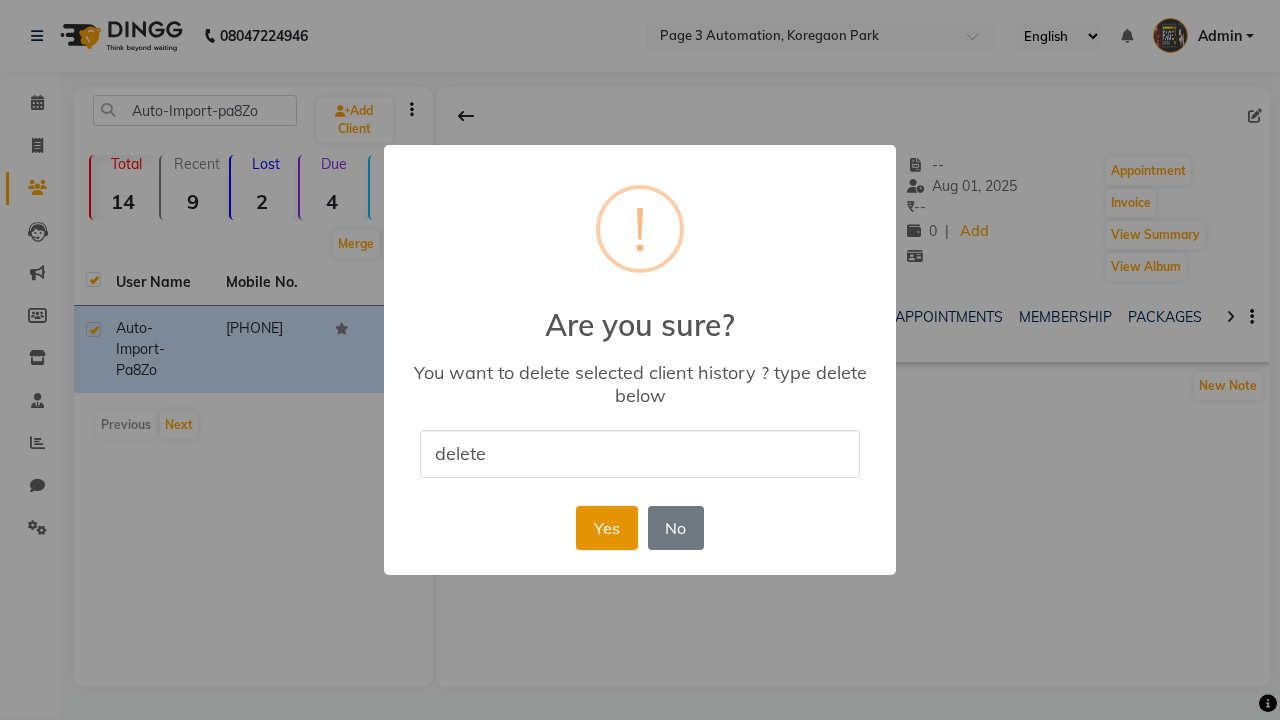 type on "delete" 